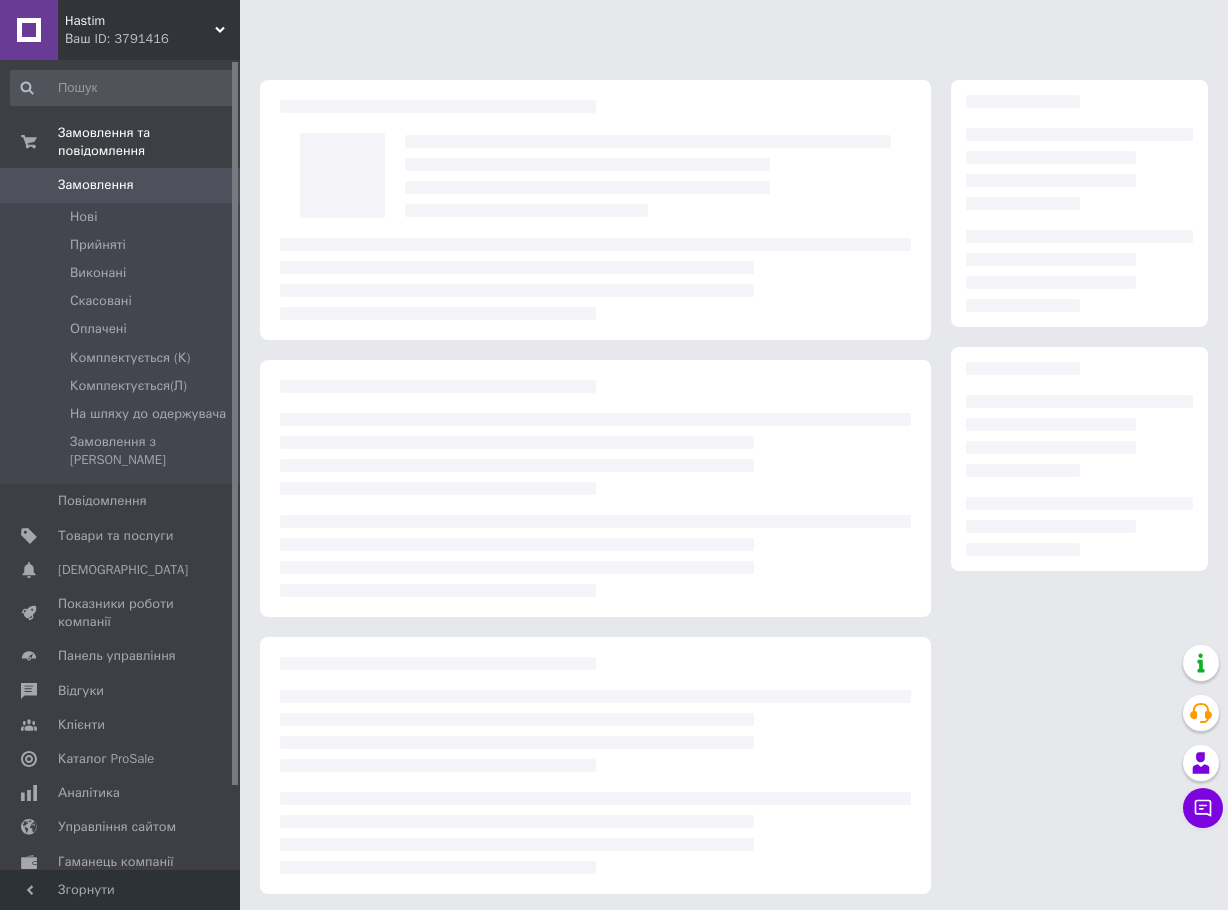scroll, scrollTop: 4, scrollLeft: 0, axis: vertical 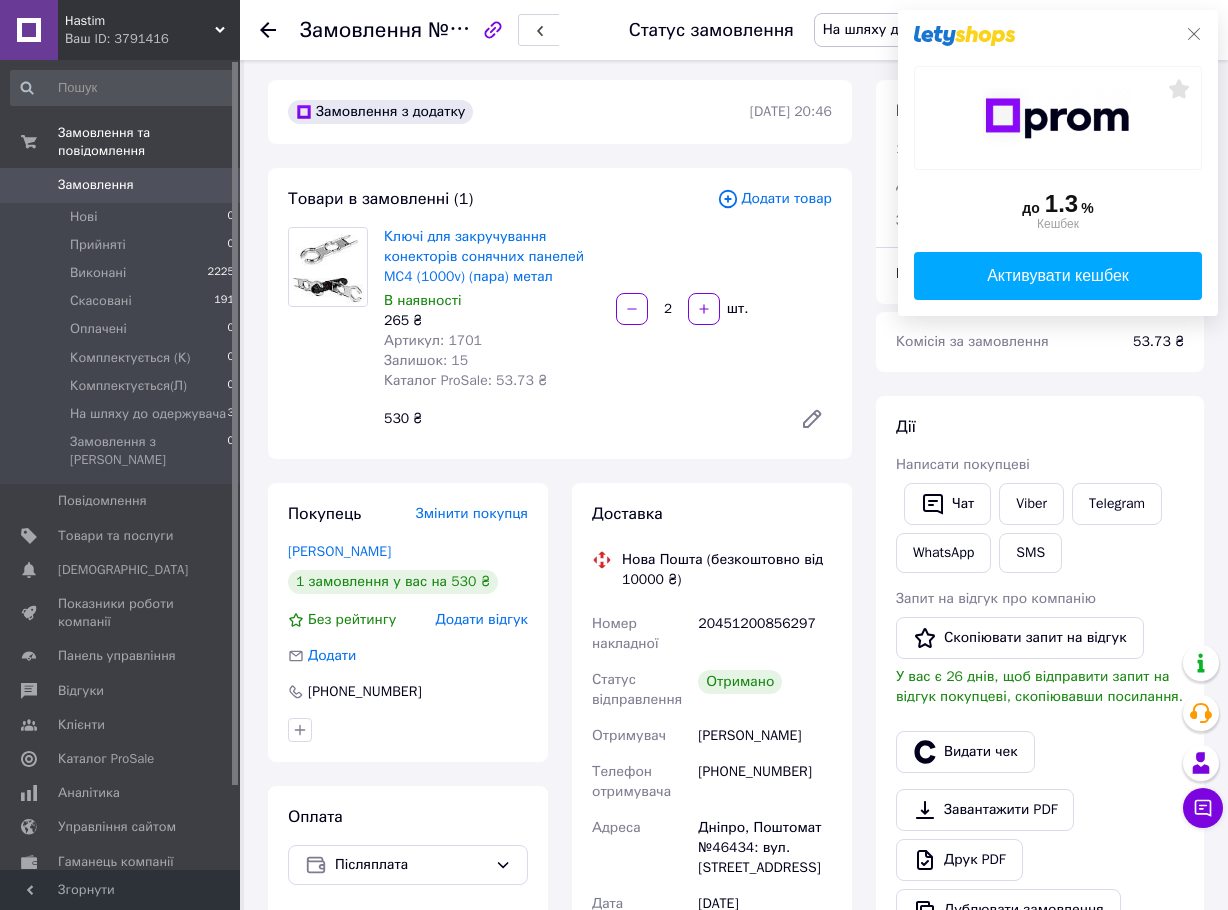 click 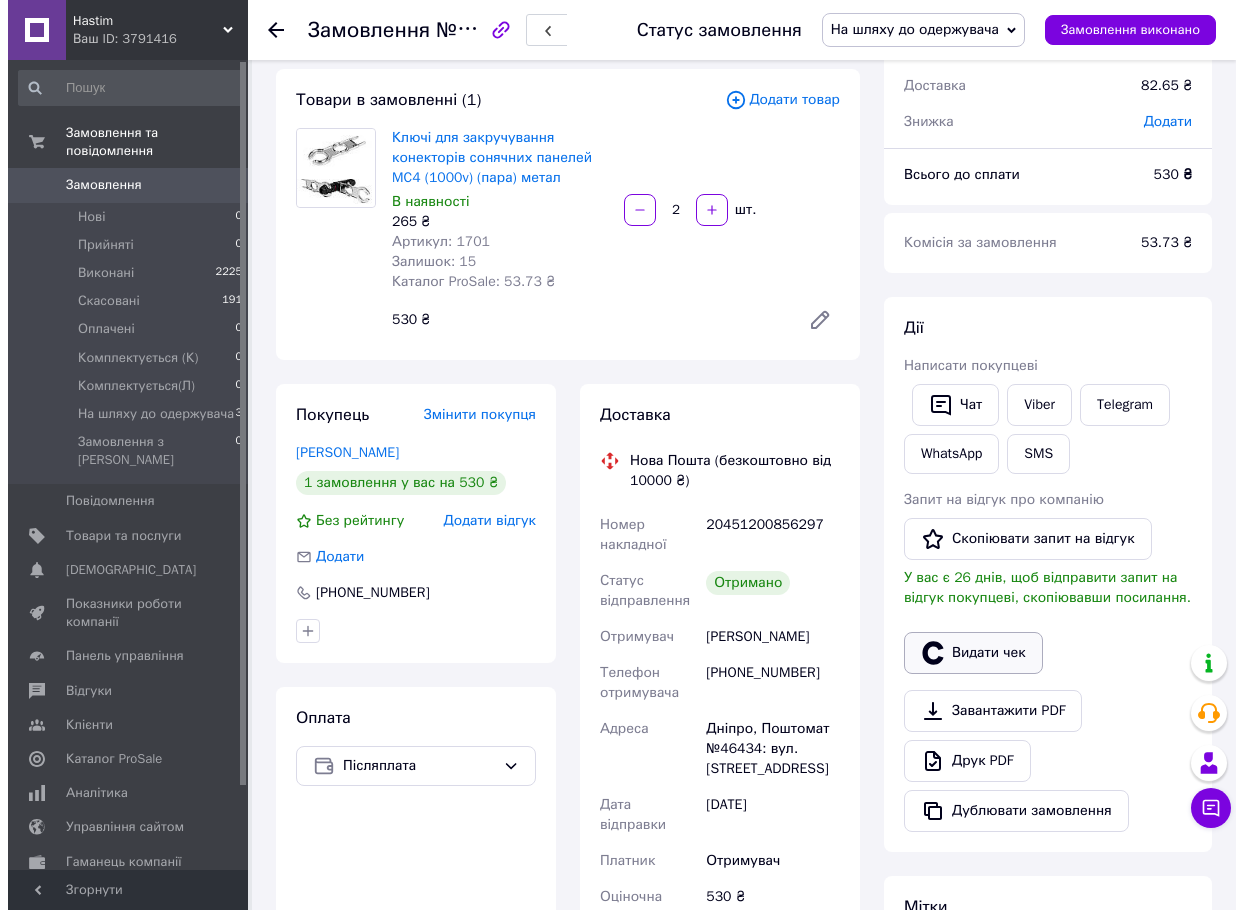 scroll, scrollTop: 104, scrollLeft: 0, axis: vertical 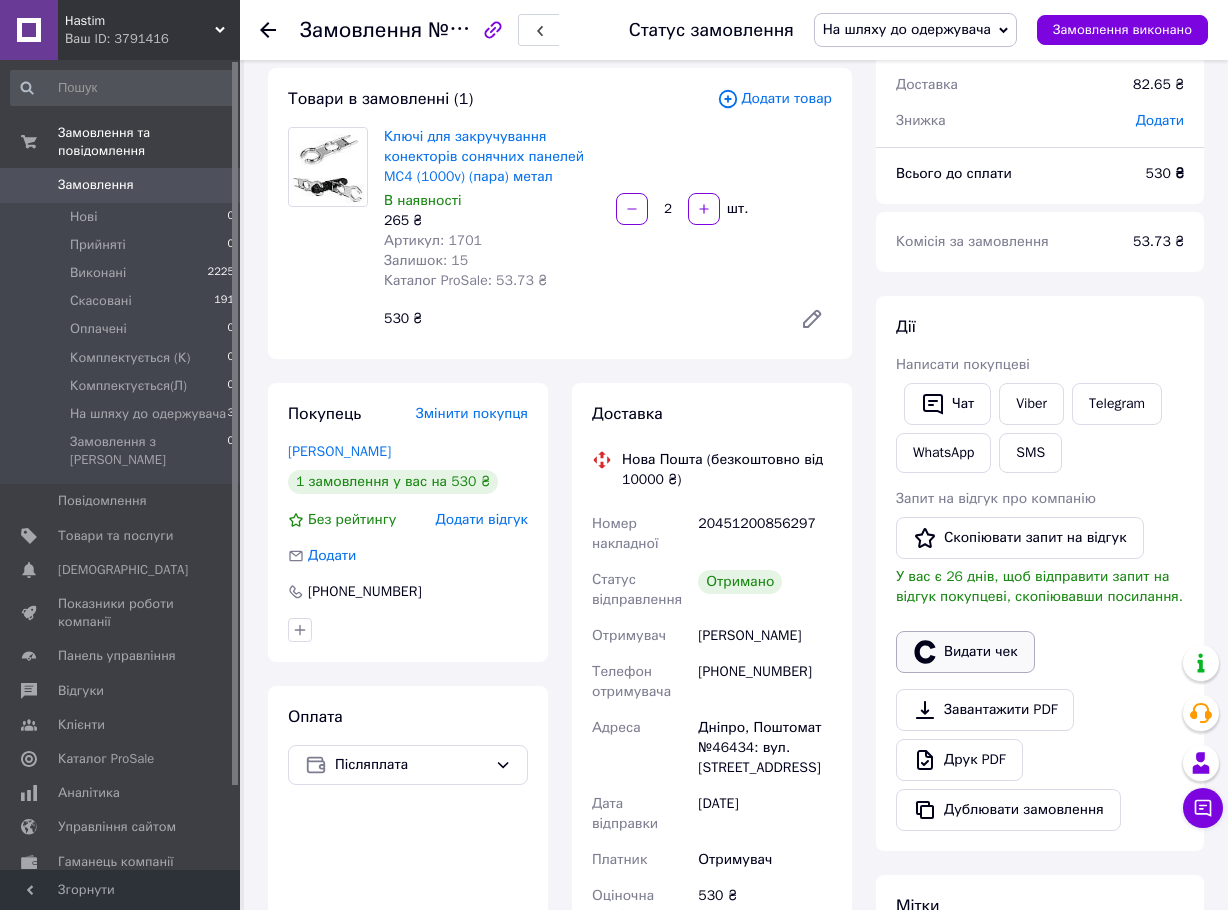 click on "Видати чек" at bounding box center [965, 652] 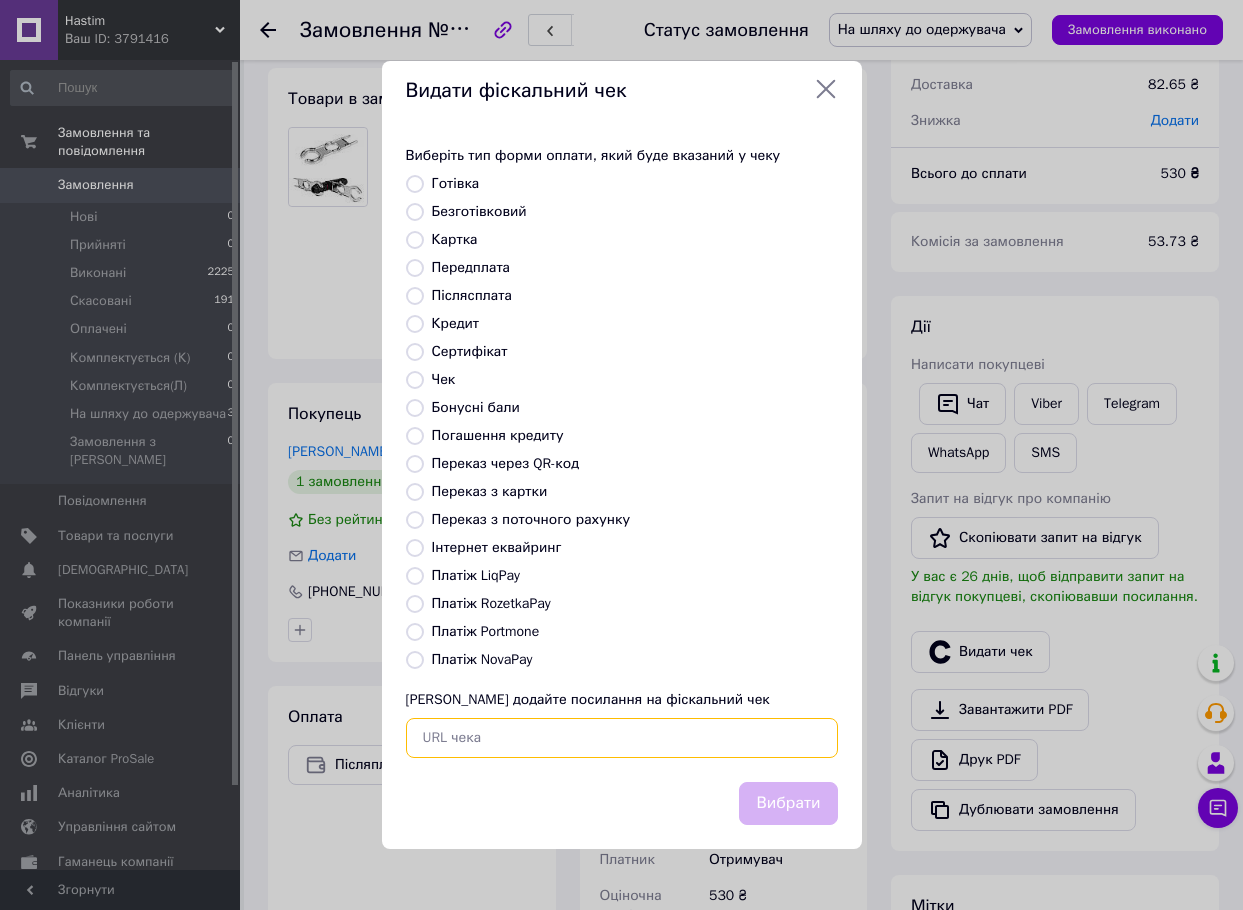 drag, startPoint x: 534, startPoint y: 748, endPoint x: 520, endPoint y: 745, distance: 14.3178215 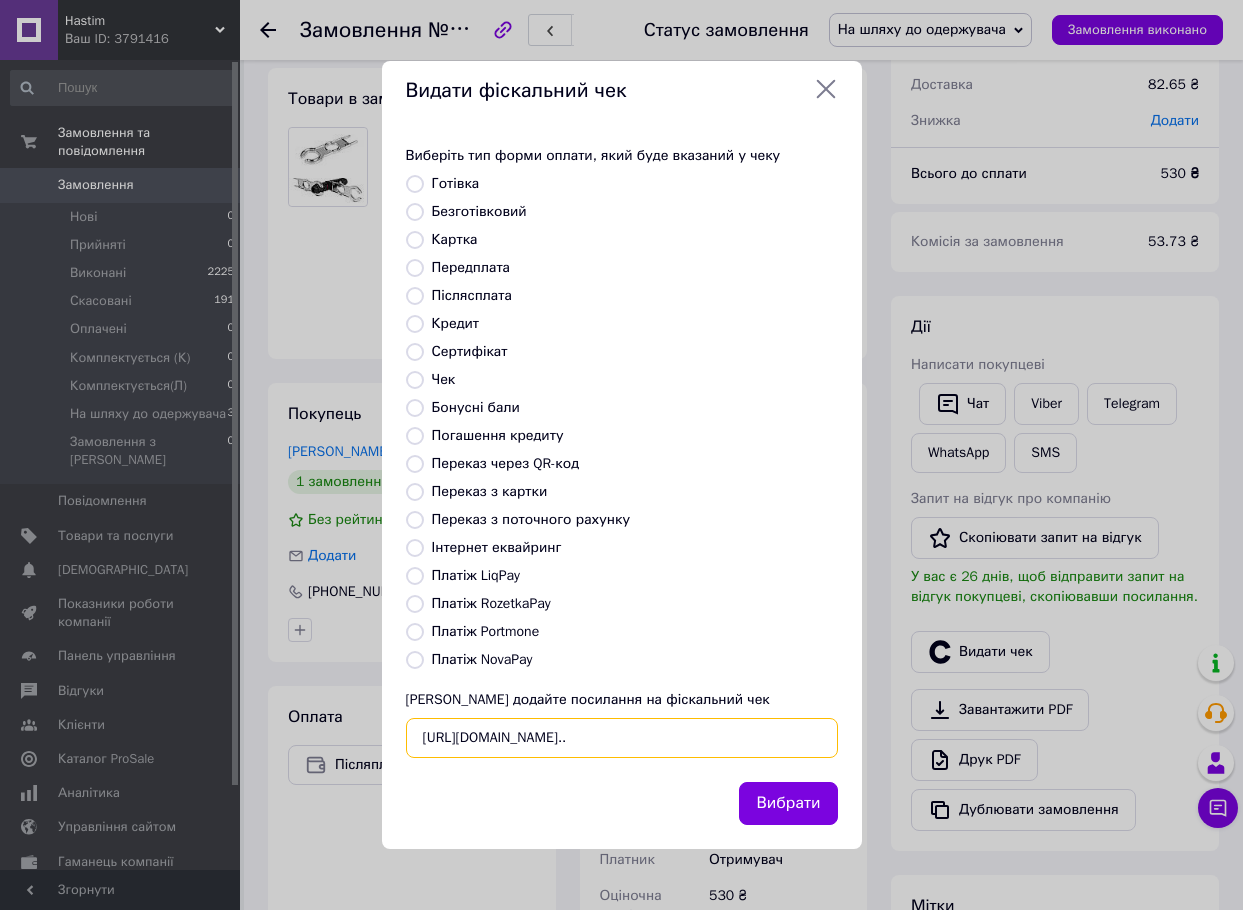 scroll, scrollTop: 0, scrollLeft: 1857, axis: horizontal 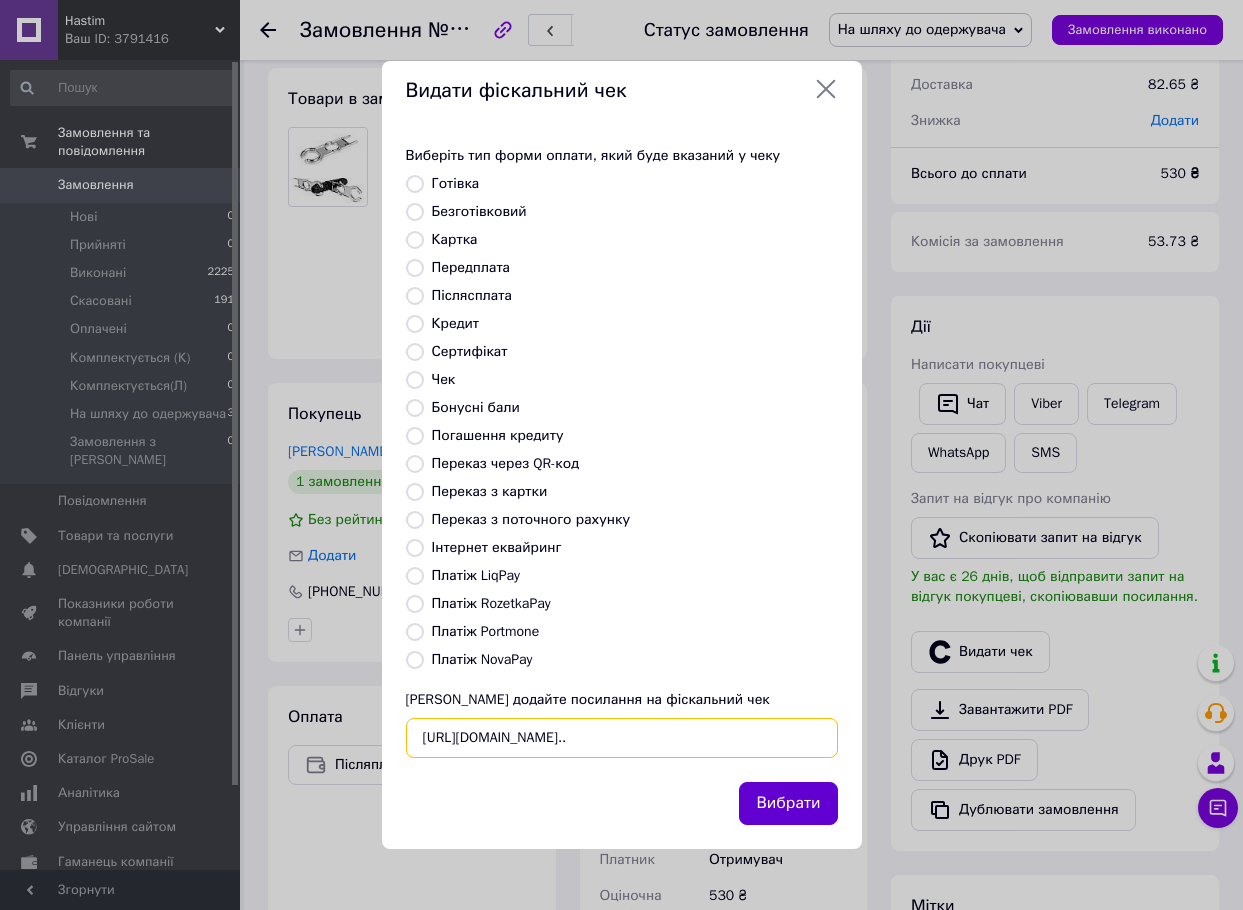 type on "[URL][DOMAIN_NAME].." 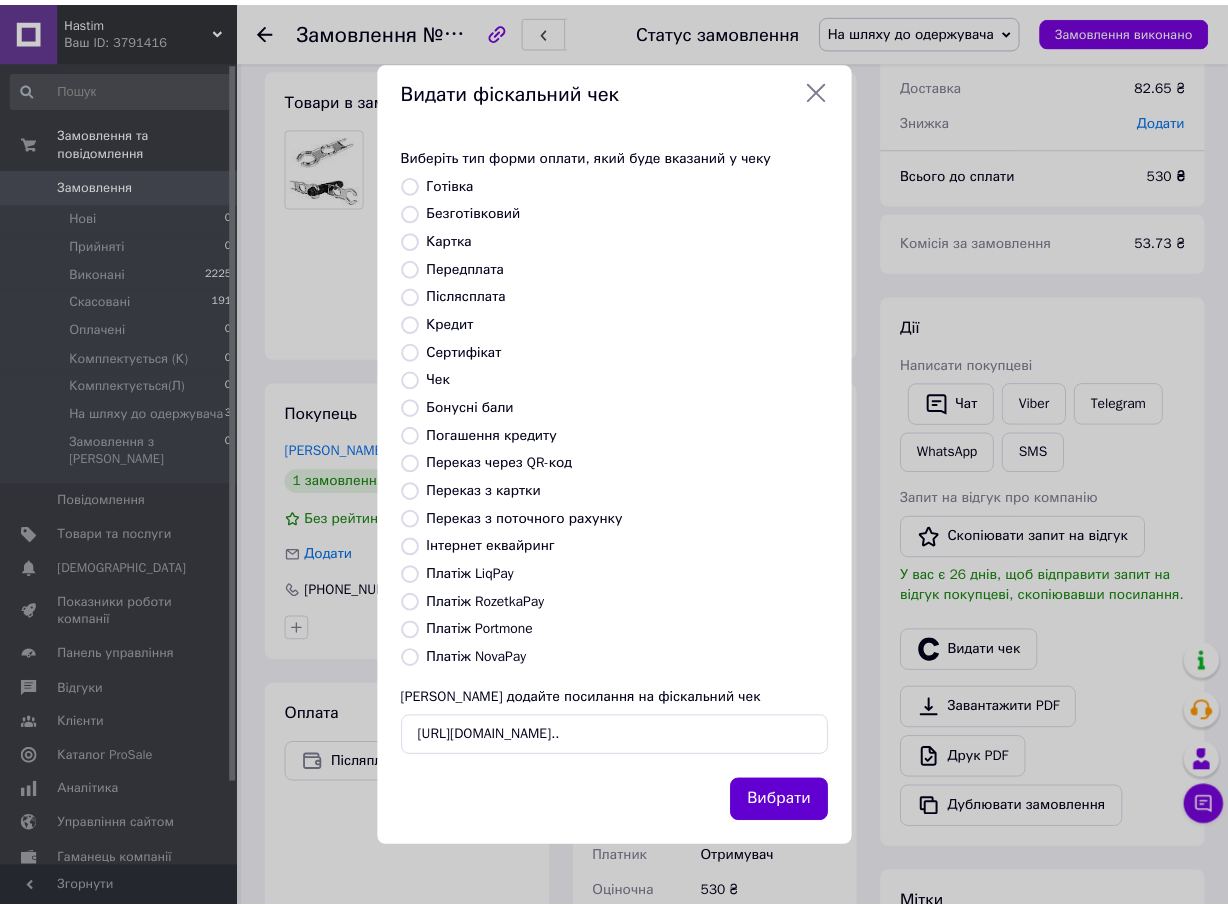 scroll, scrollTop: 0, scrollLeft: 0, axis: both 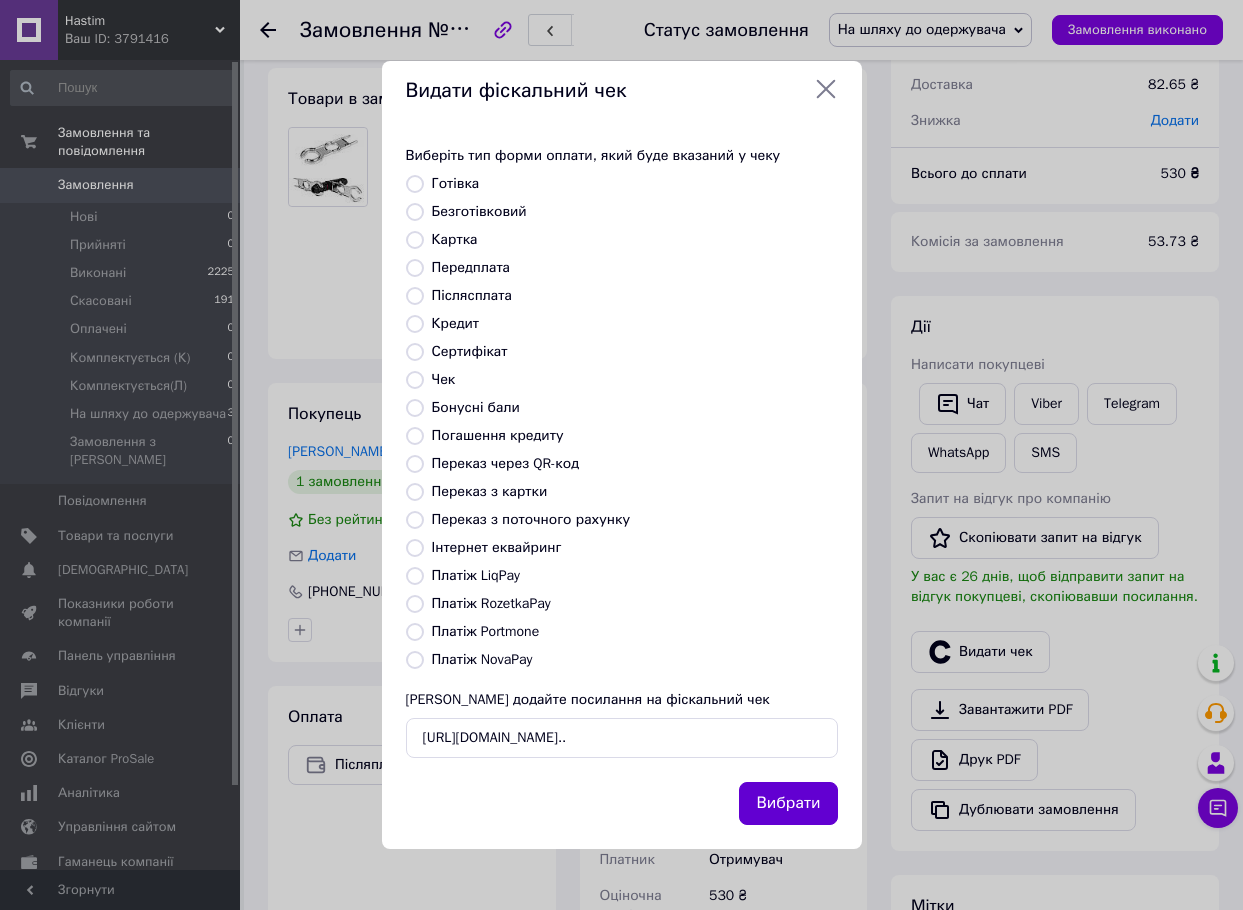 click on "Вибрати" at bounding box center [788, 803] 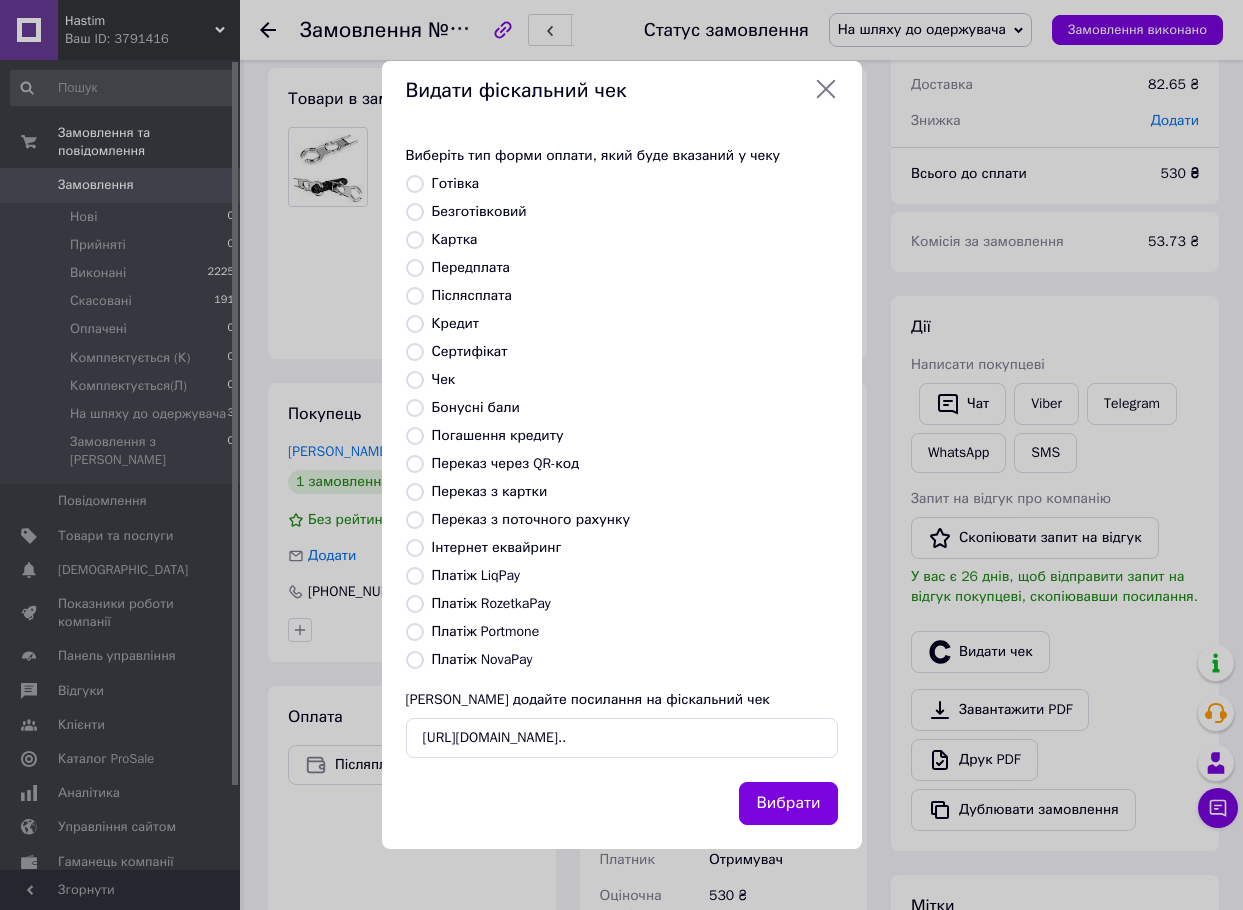 click 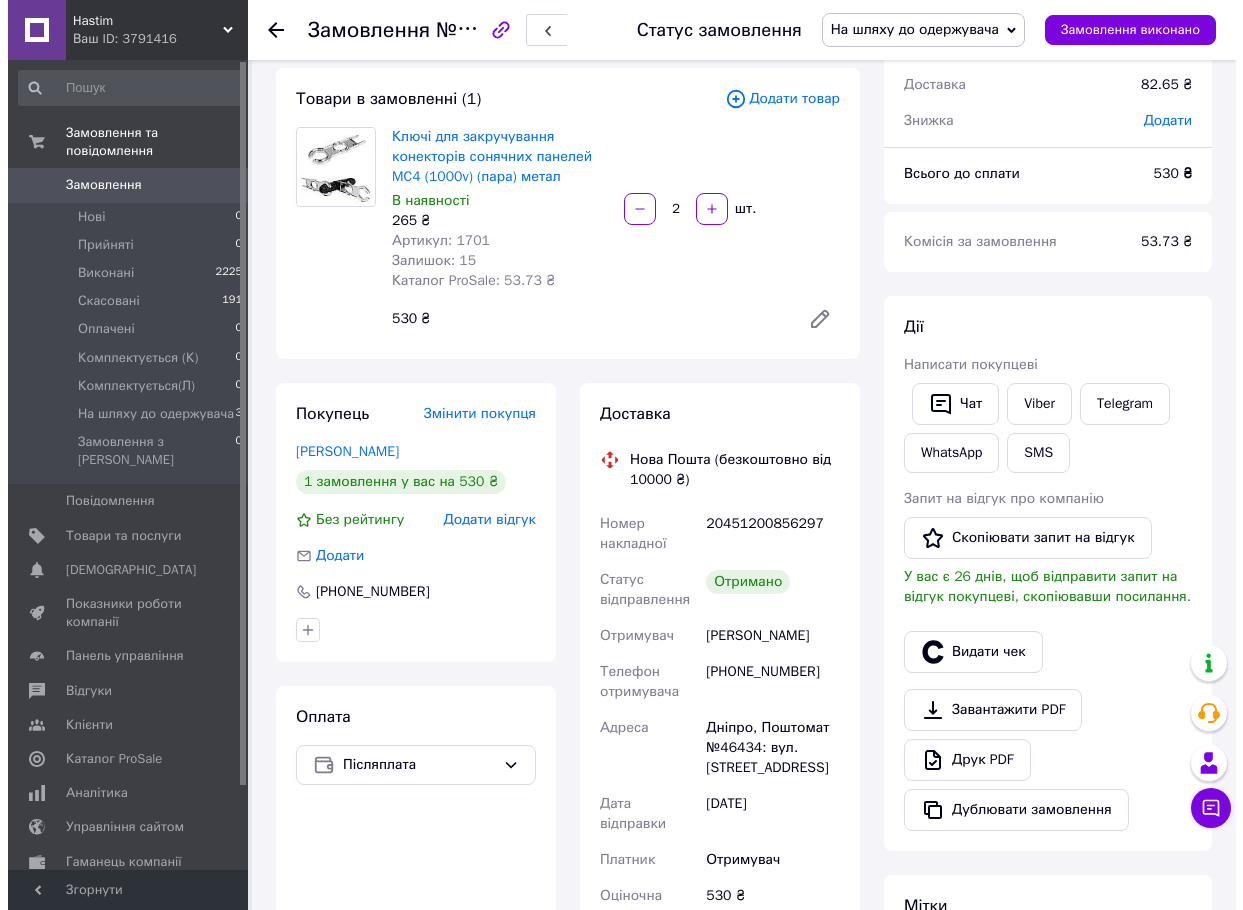 scroll, scrollTop: 0, scrollLeft: 0, axis: both 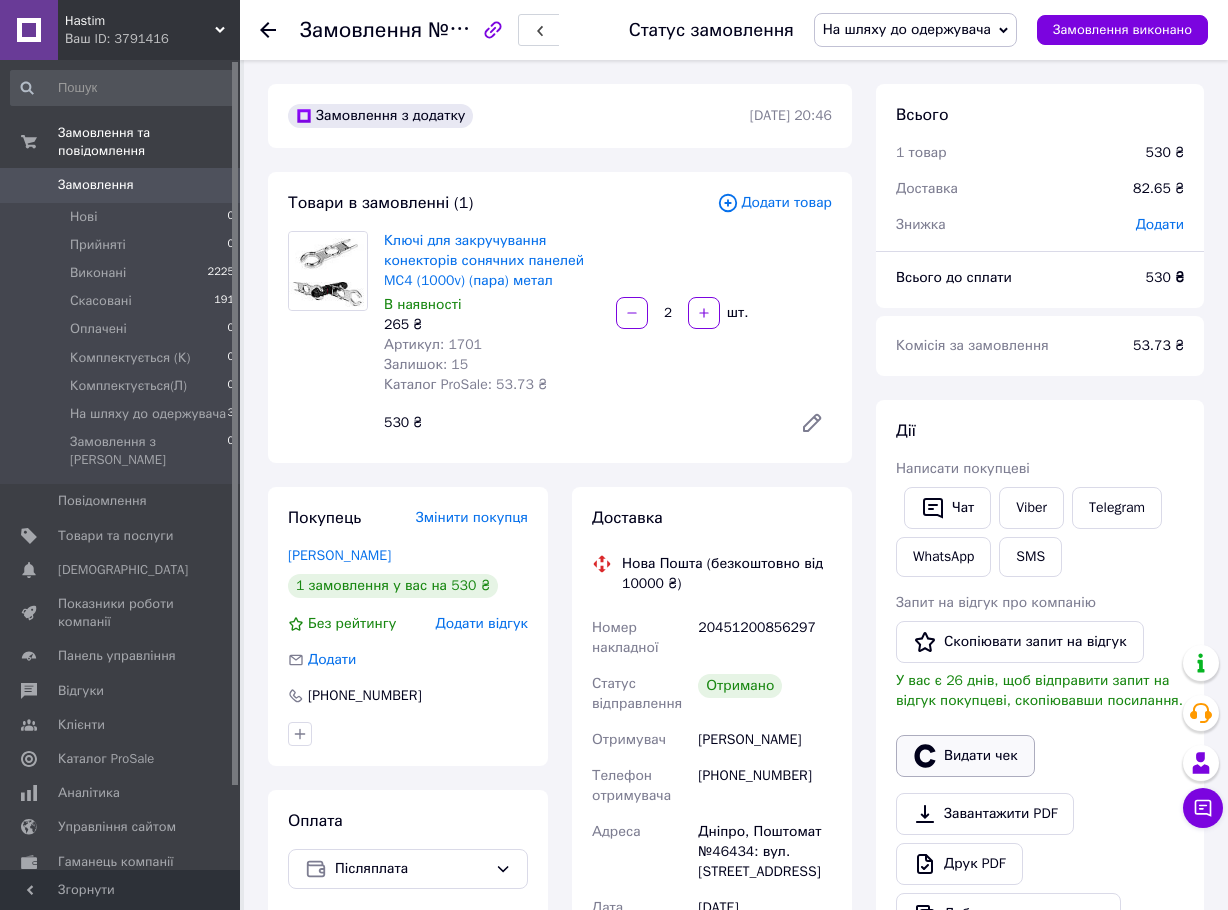 click on "Видати чек" at bounding box center [965, 756] 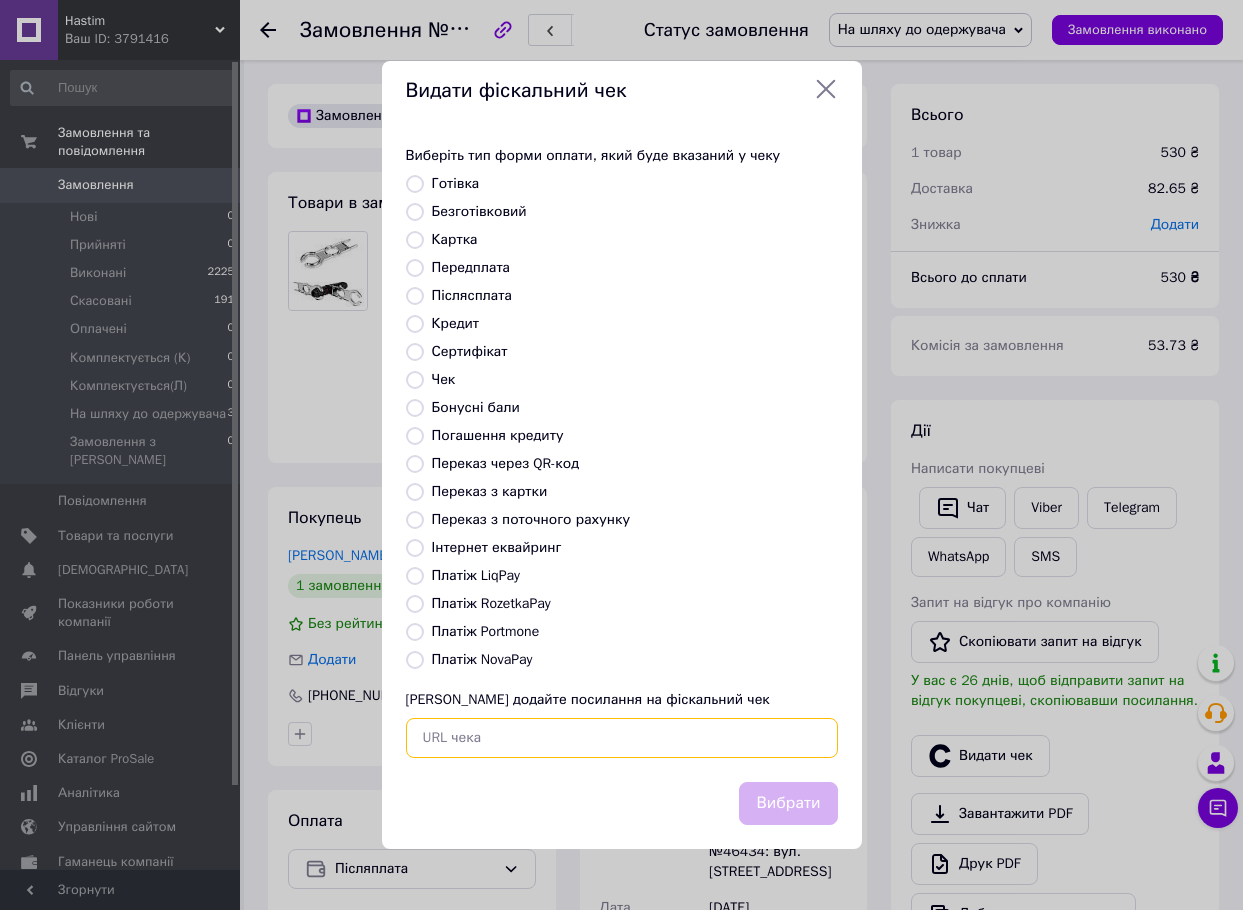 paste on "[URL][DOMAIN_NAME]" 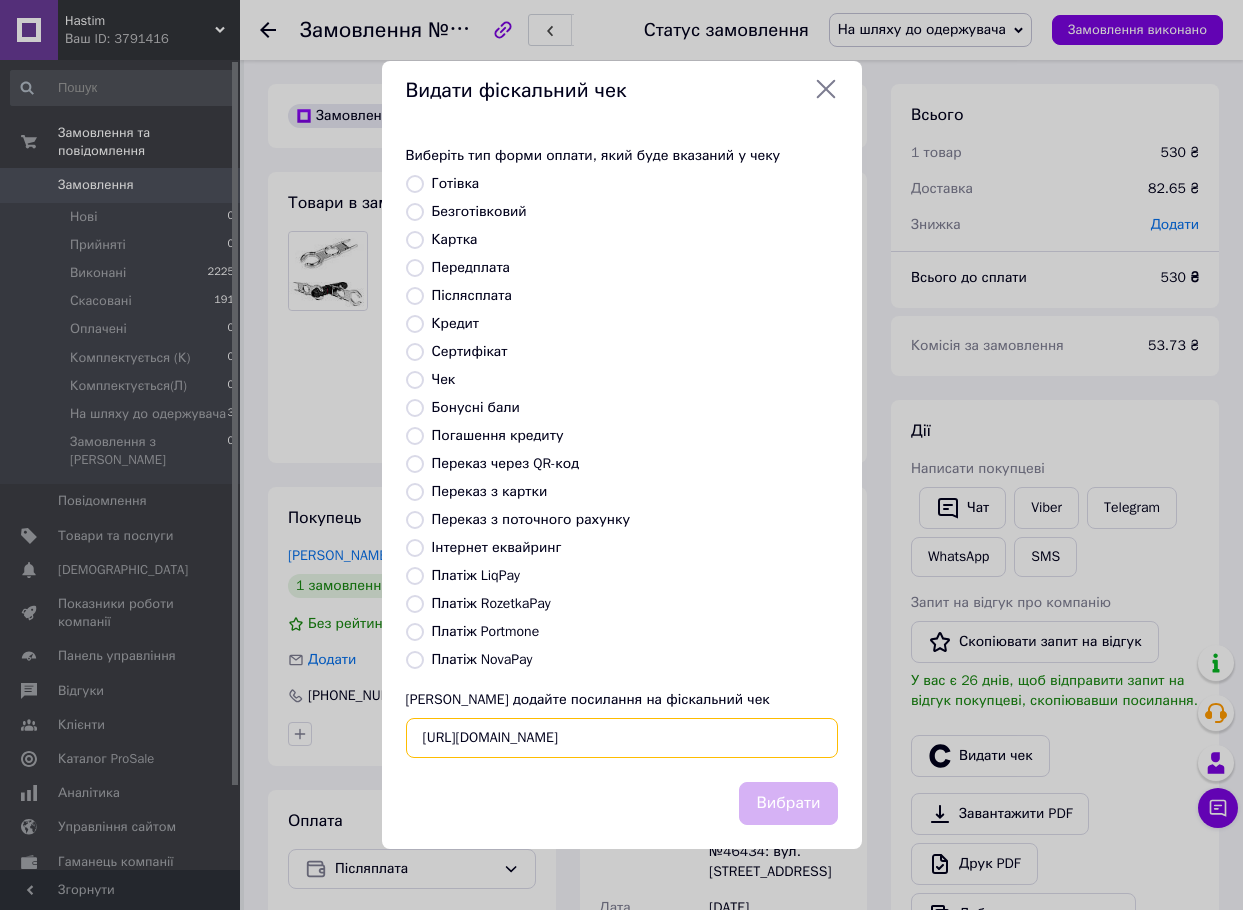 scroll, scrollTop: 0, scrollLeft: 27, axis: horizontal 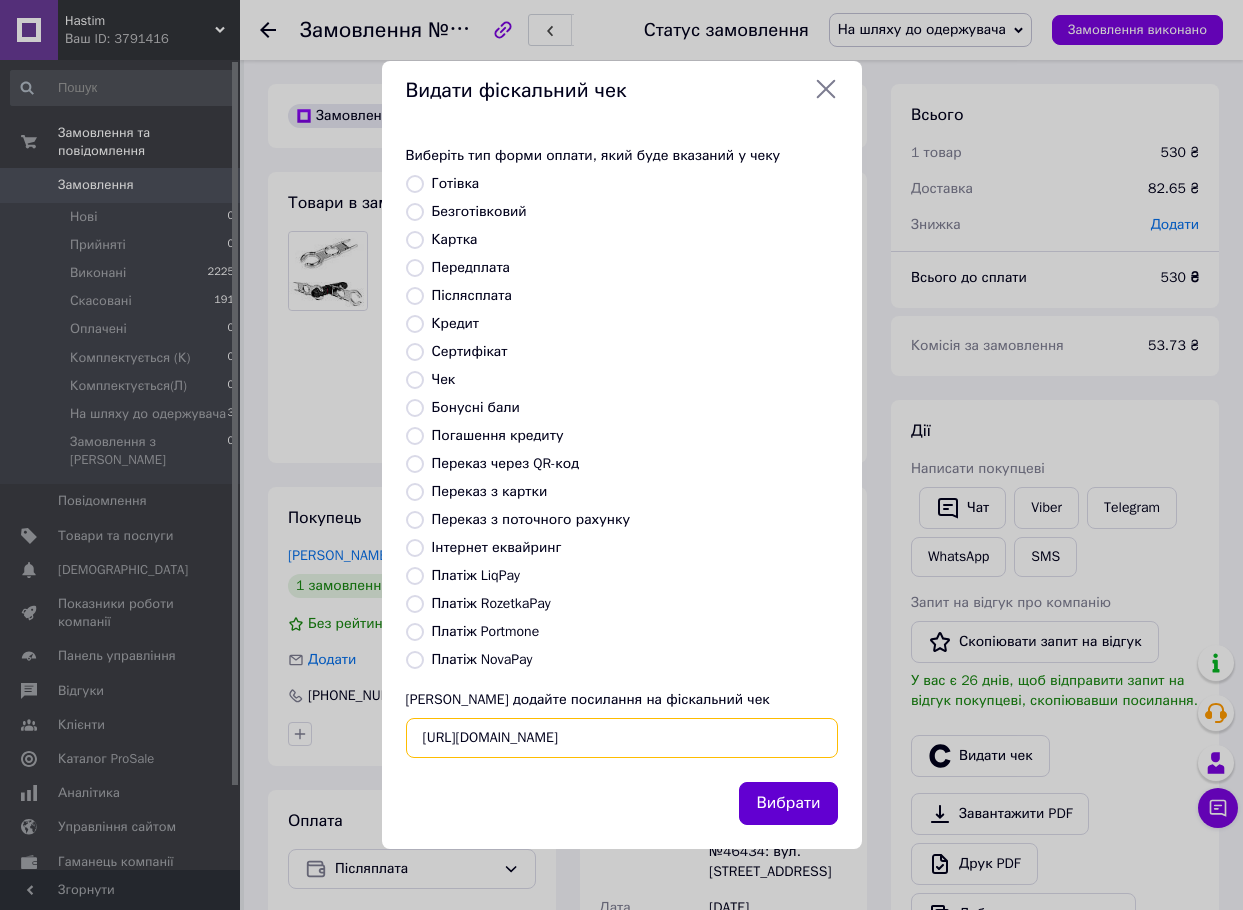 type on "[URL][DOMAIN_NAME]" 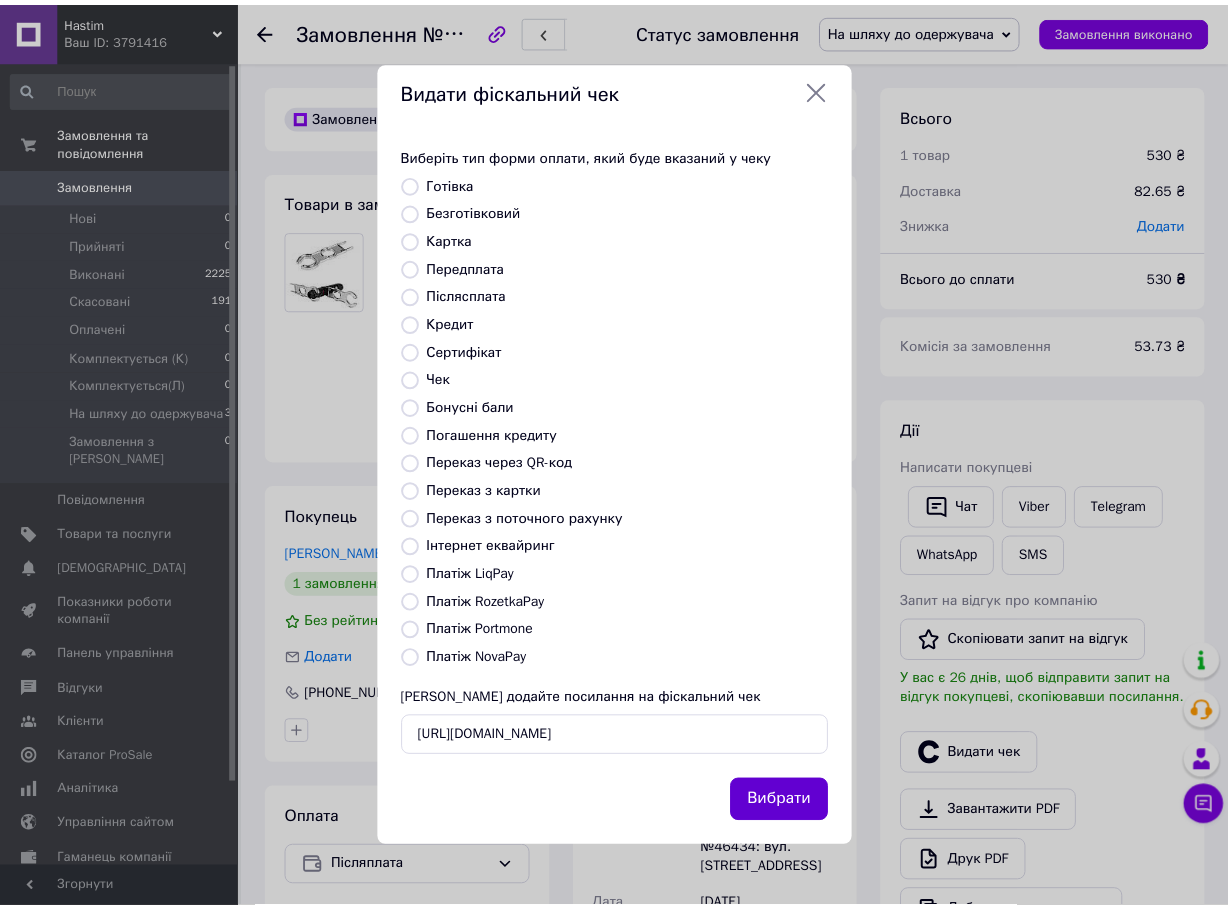scroll, scrollTop: 0, scrollLeft: 0, axis: both 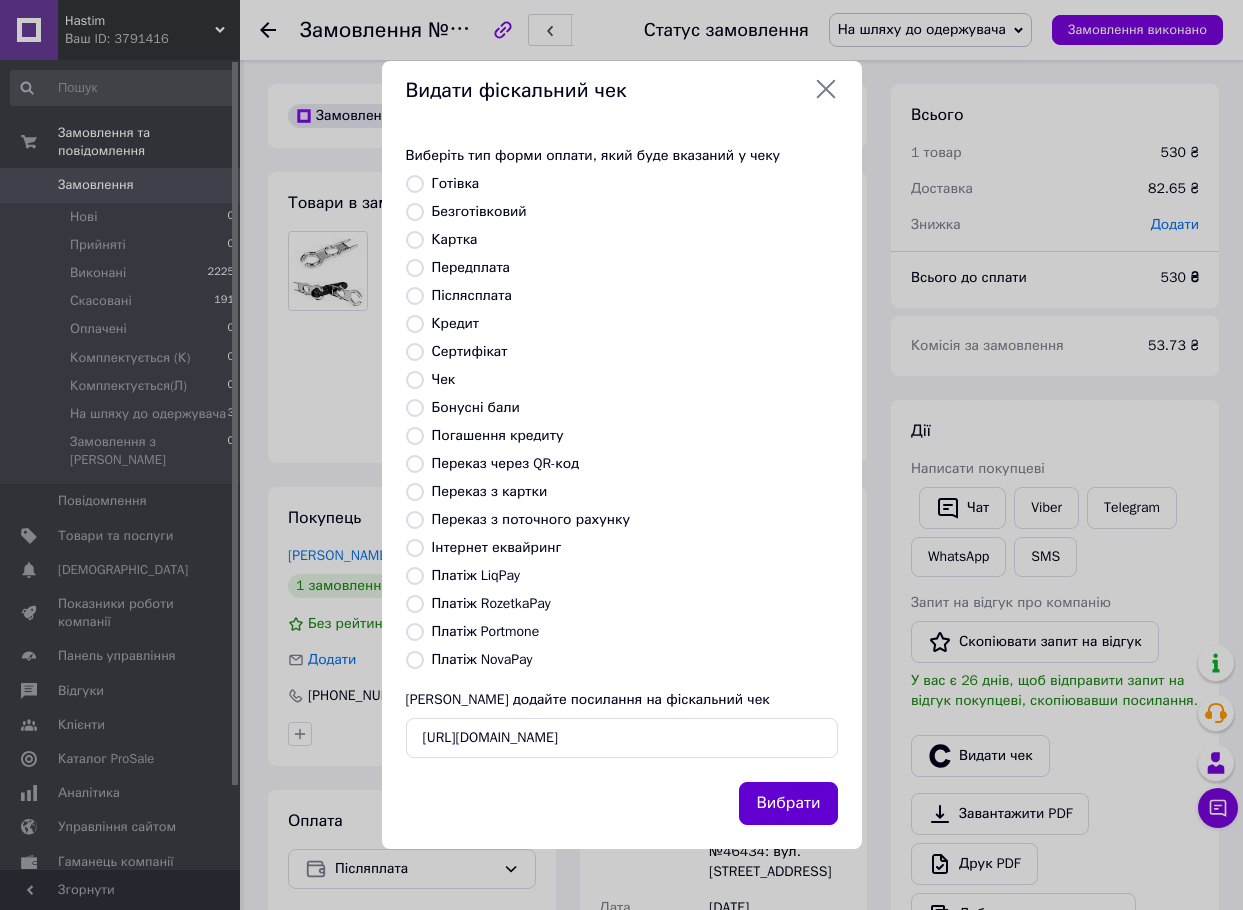 click on "Вибрати" at bounding box center (788, 803) 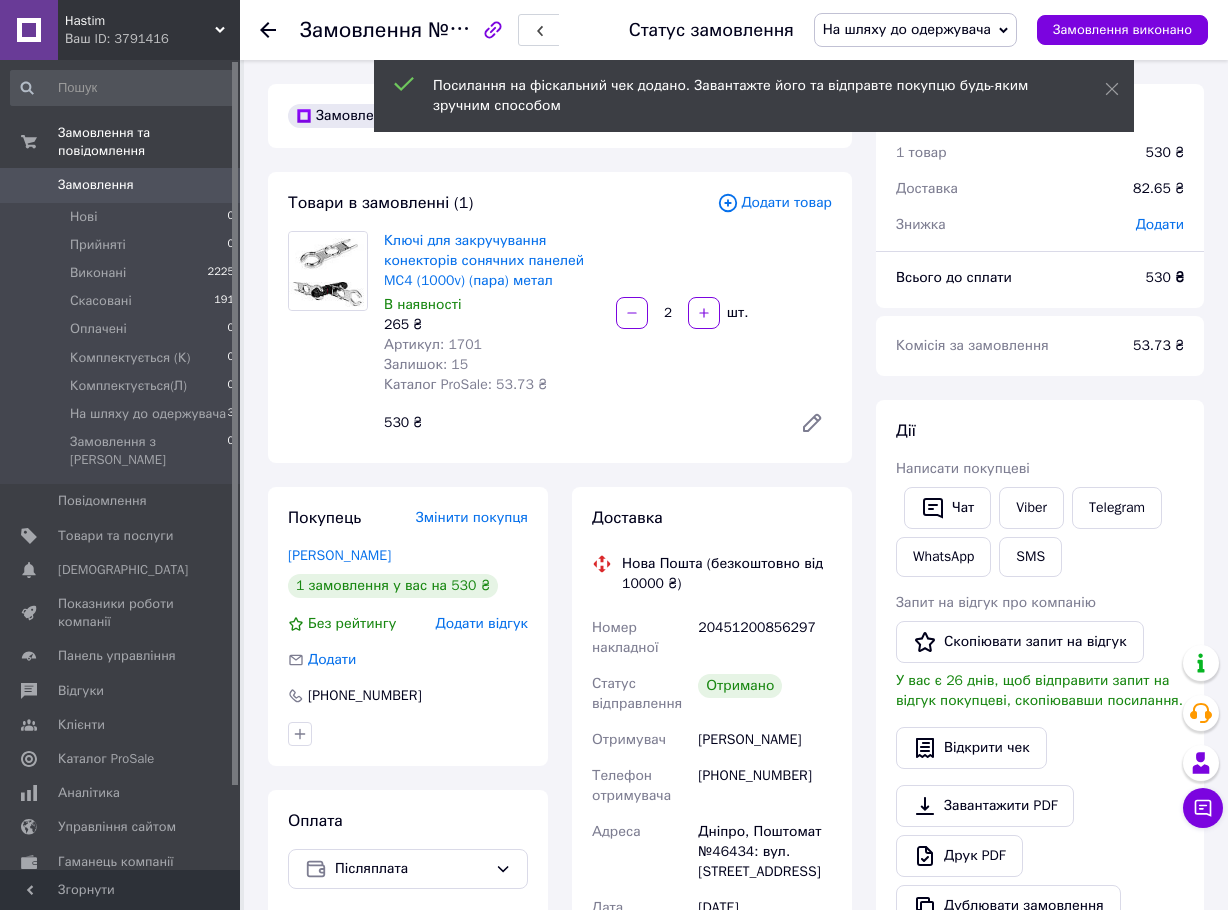 click on "Замовлення" at bounding box center (96, 185) 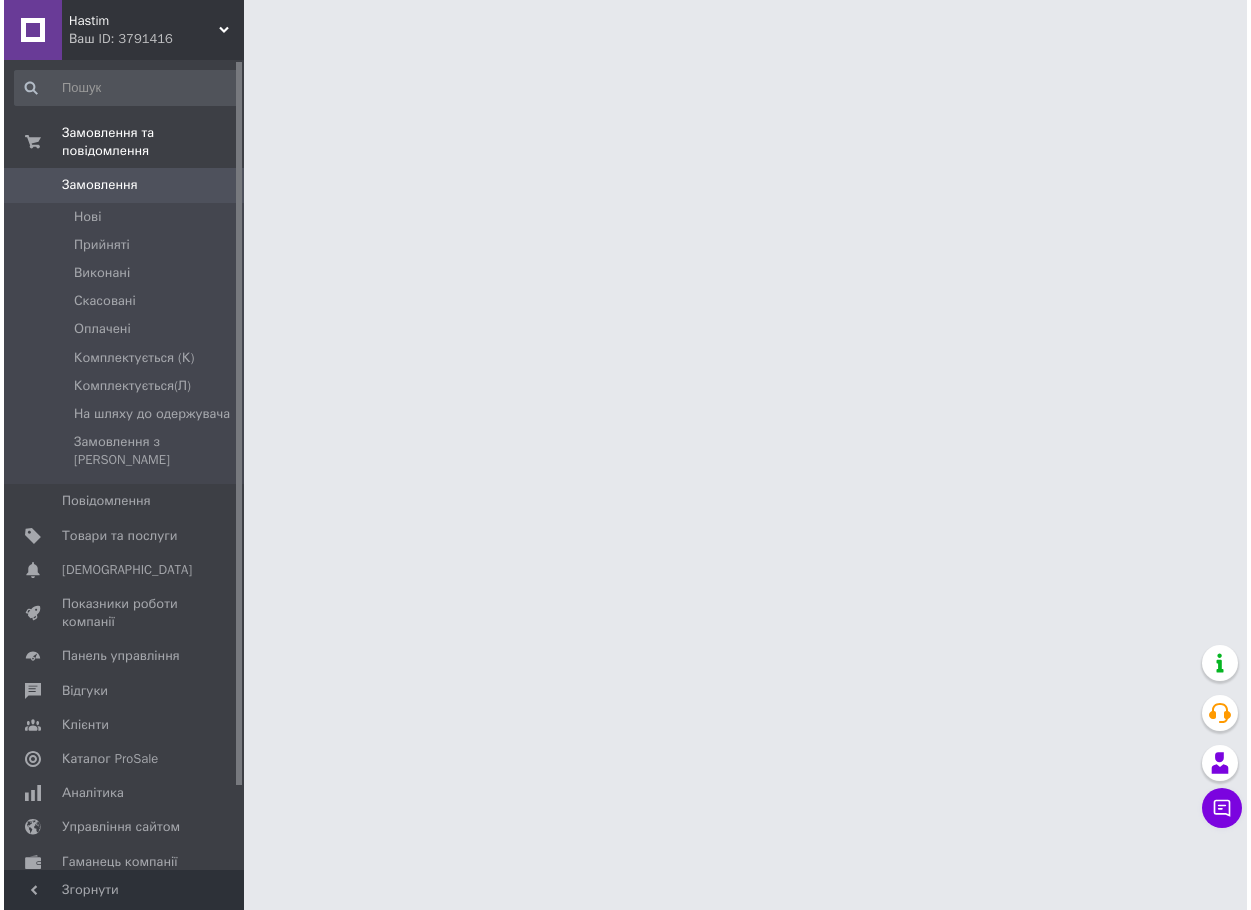 scroll, scrollTop: 0, scrollLeft: 0, axis: both 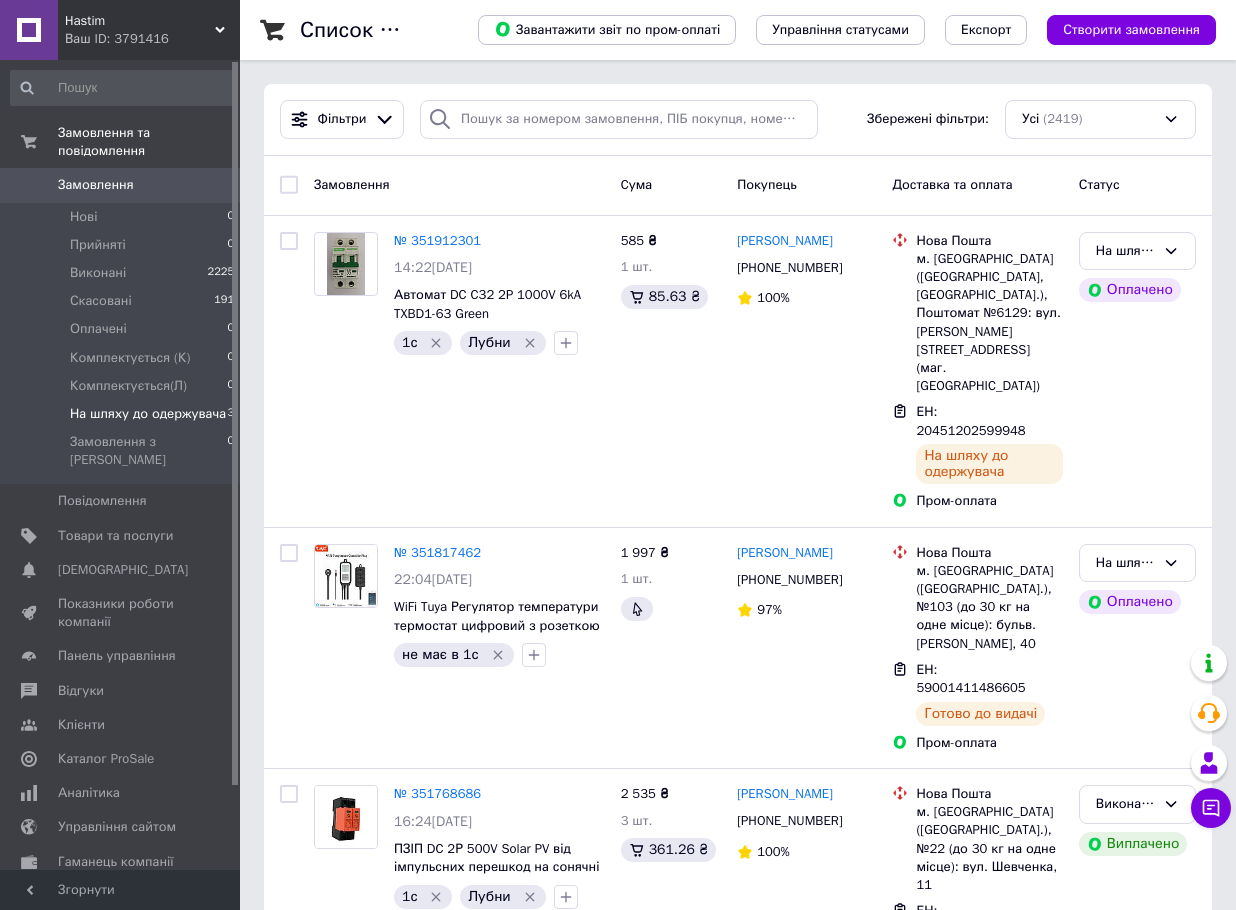 click on "На шляху до одержувача" at bounding box center [148, 414] 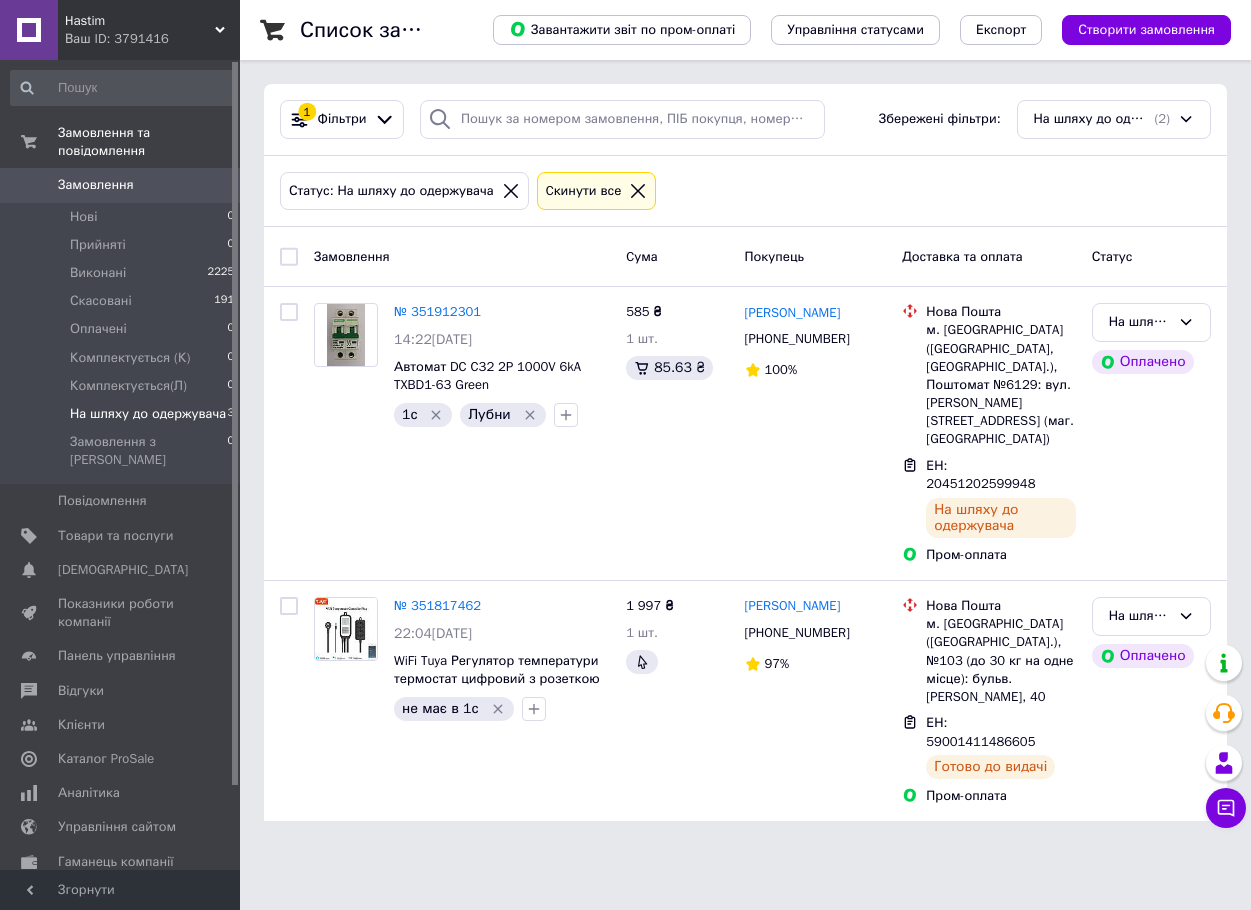 click on "Hastim Ваш ID: 3791416 Сайт Hastim Кабінет покупця Перевірити стан системи Сторінка на порталі ПРОМІНЬ В ХАТУ Довідка Вийти Замовлення та повідомлення Замовлення 0 Нові 0 Прийняті 0 Виконані 2225 Скасовані 191 Оплачені 0 Комплектується (К) 0 Комплектується(Л) 0 На шляху до одержувача 3 Замовлення з Розетки 0 Повідомлення 0 Товари та послуги Сповіщення 0 0 Показники роботи компанії Панель управління Відгуки Клієнти Каталог ProSale Аналітика Управління сайтом Гаманець компанії Маркет Налаштування Тарифи та рахунки Prom мікс 1 000" at bounding box center [625, 422] 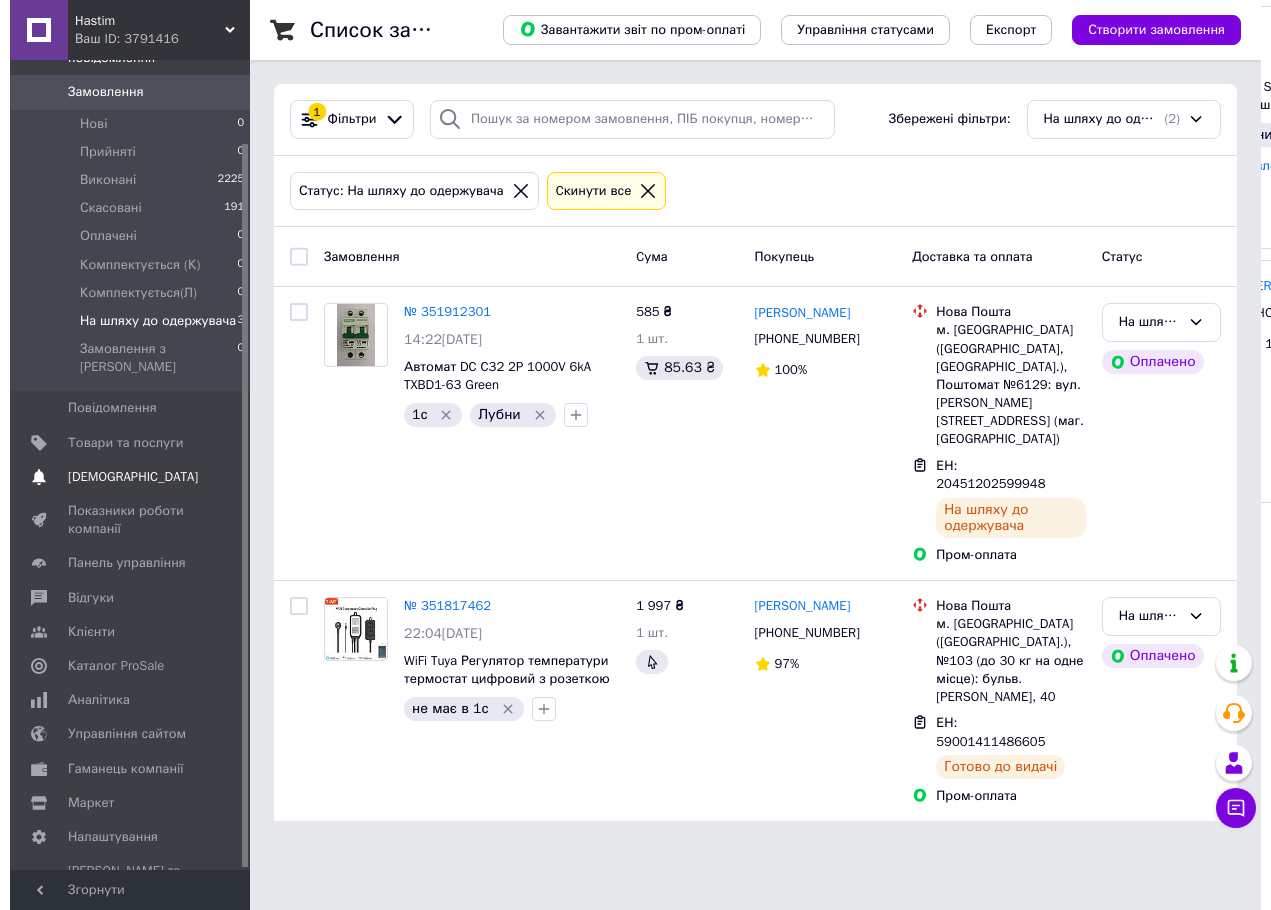 scroll, scrollTop: 0, scrollLeft: 0, axis: both 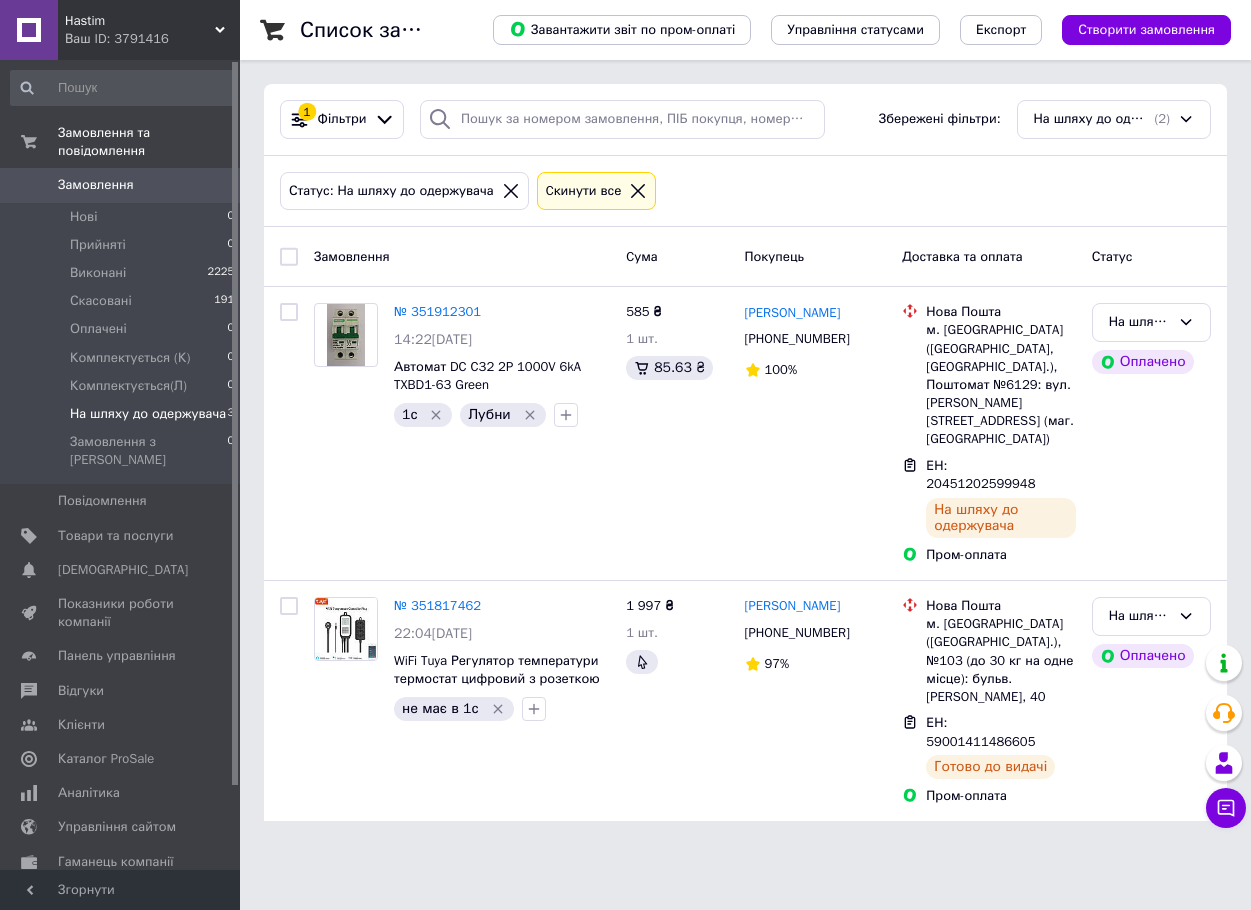 click on "Замовлення" at bounding box center (121, 185) 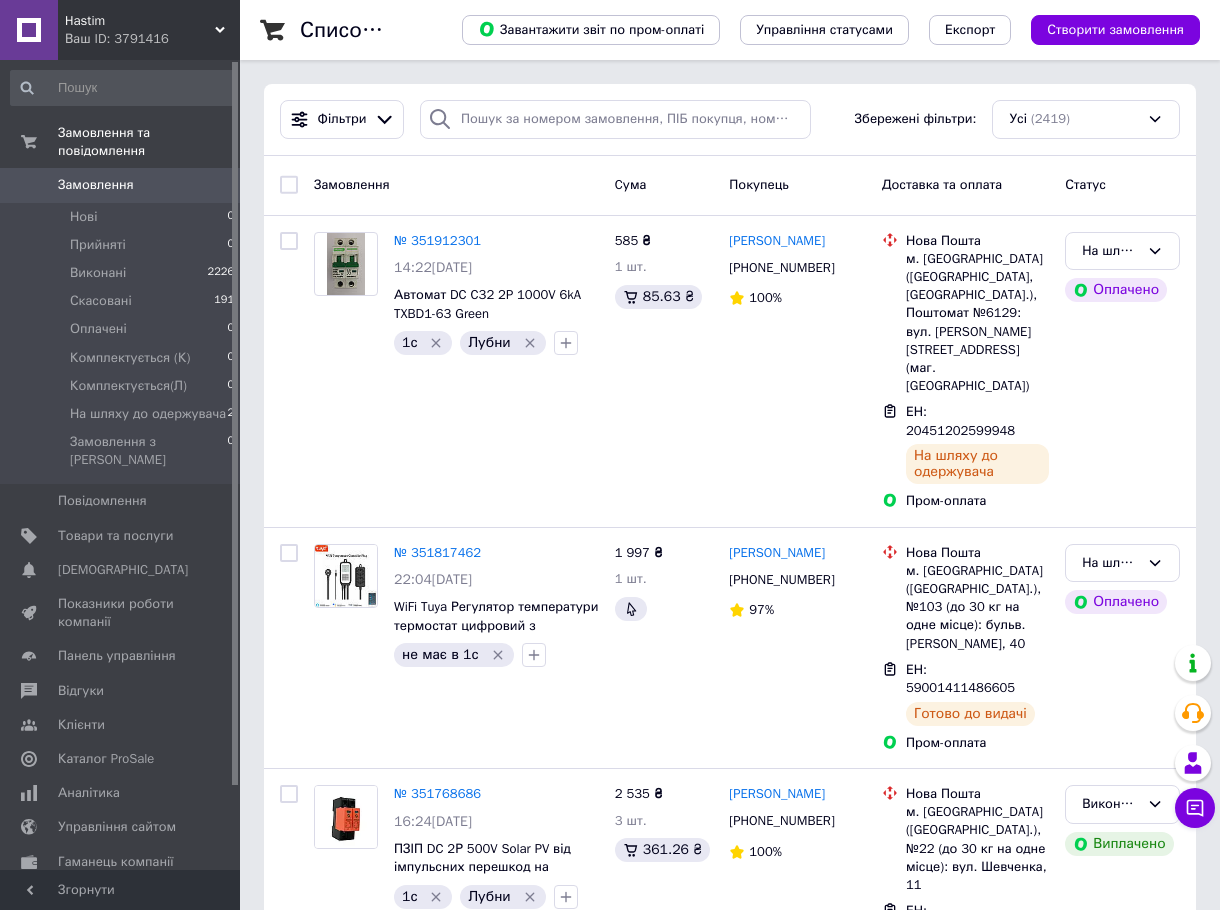 click on "Фільтри Збережені фільтри: Усі (2419)" at bounding box center (730, 120) 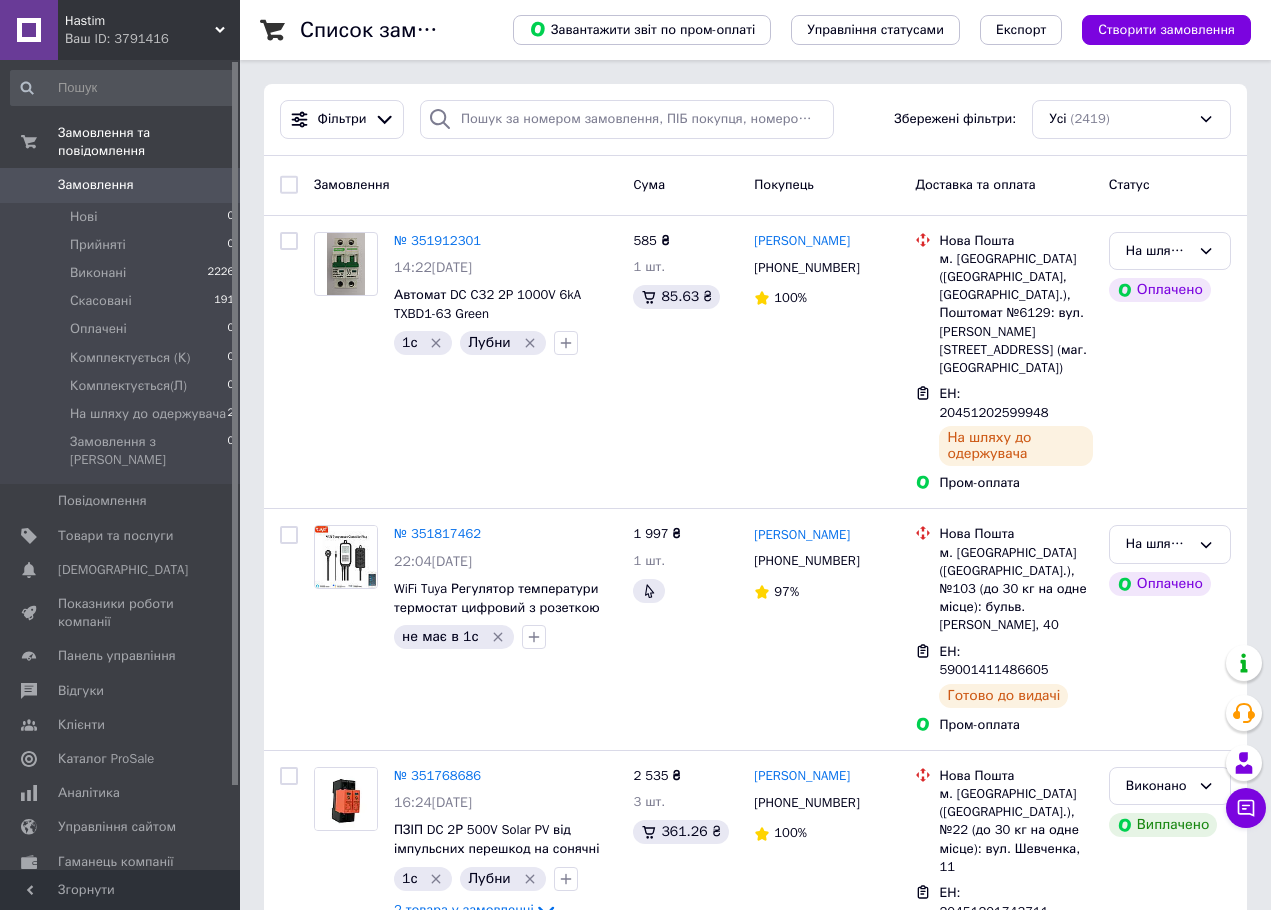 click on "Замовлення" at bounding box center (121, 185) 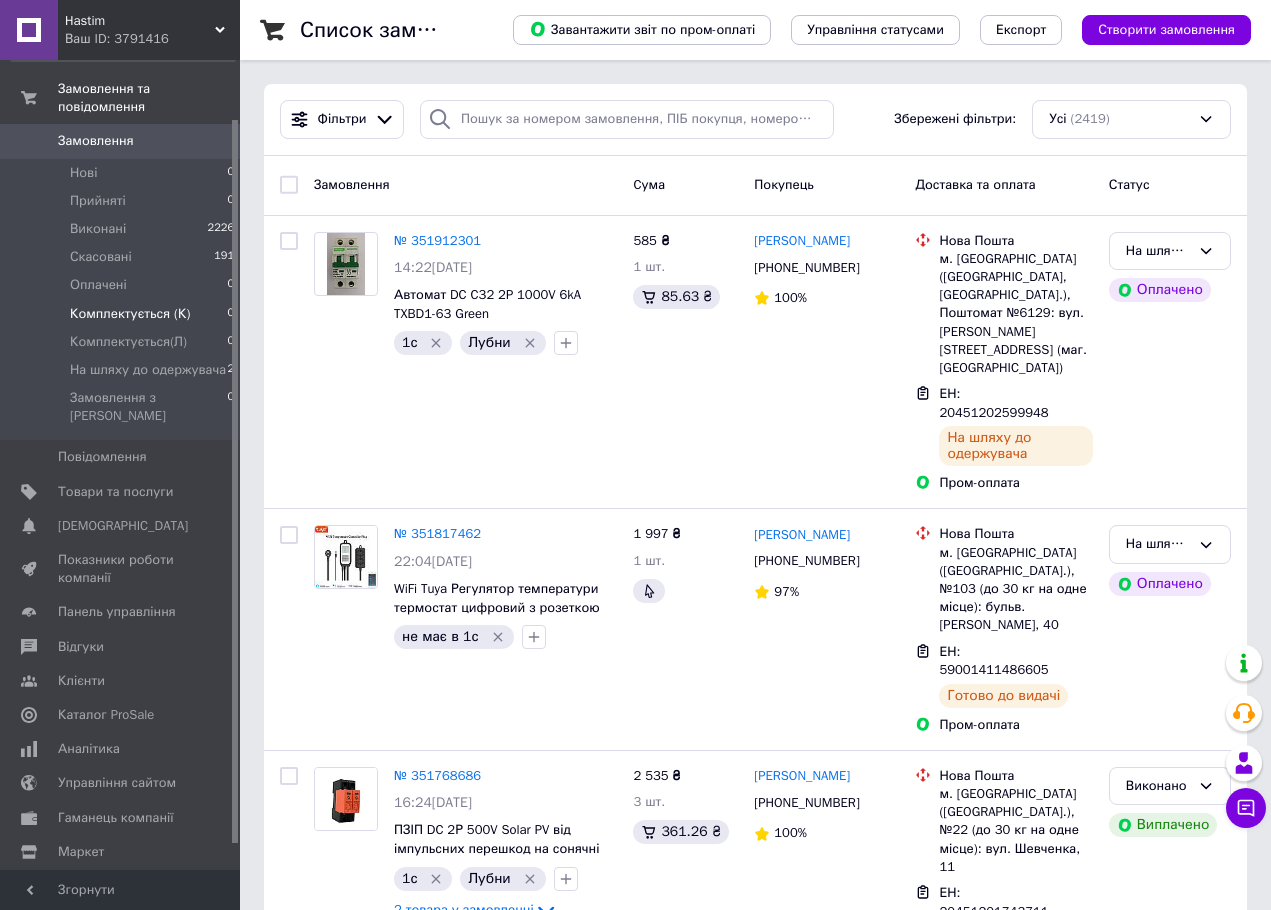 scroll, scrollTop: 93, scrollLeft: 0, axis: vertical 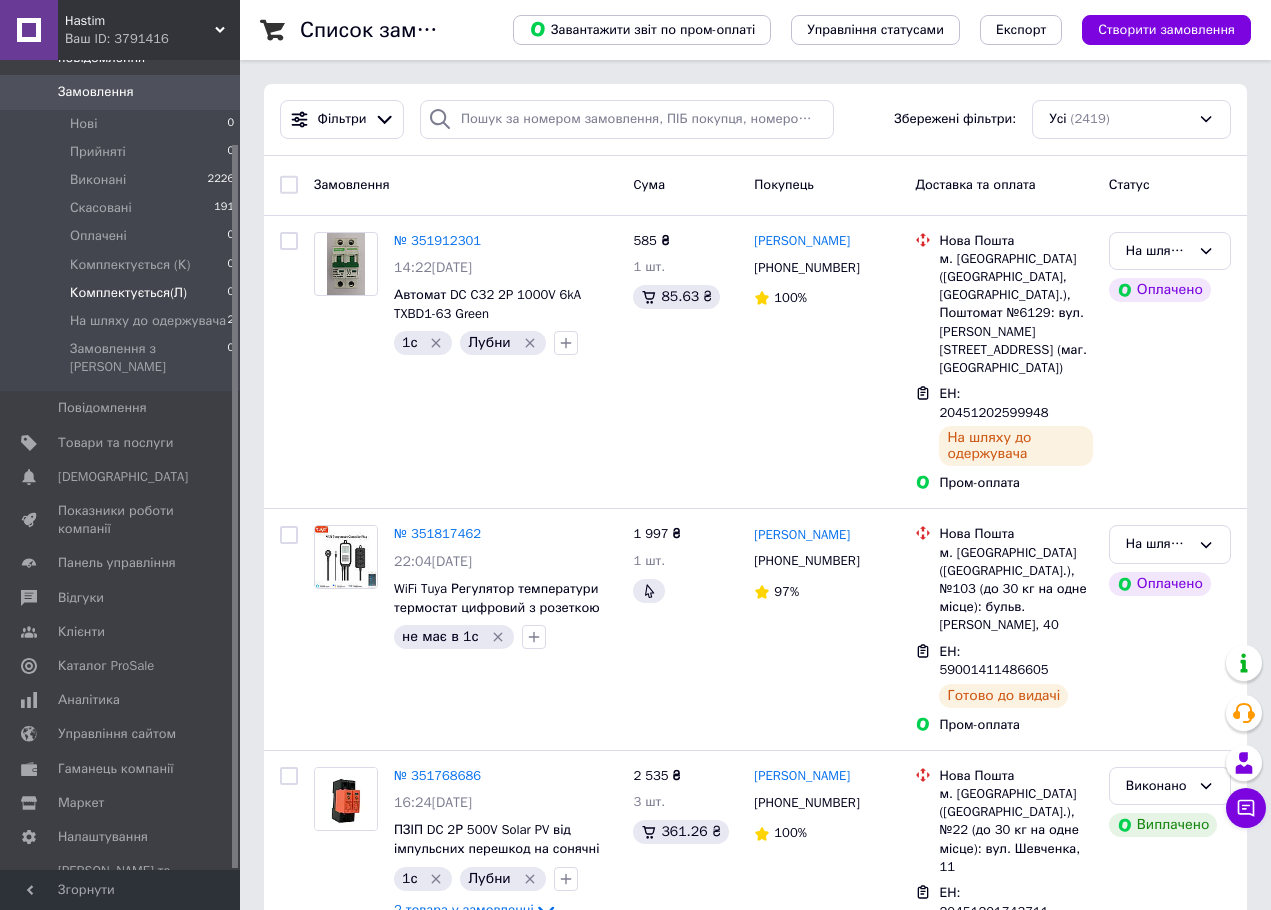 click on "Комплектується(Л) 0" at bounding box center (123, 293) 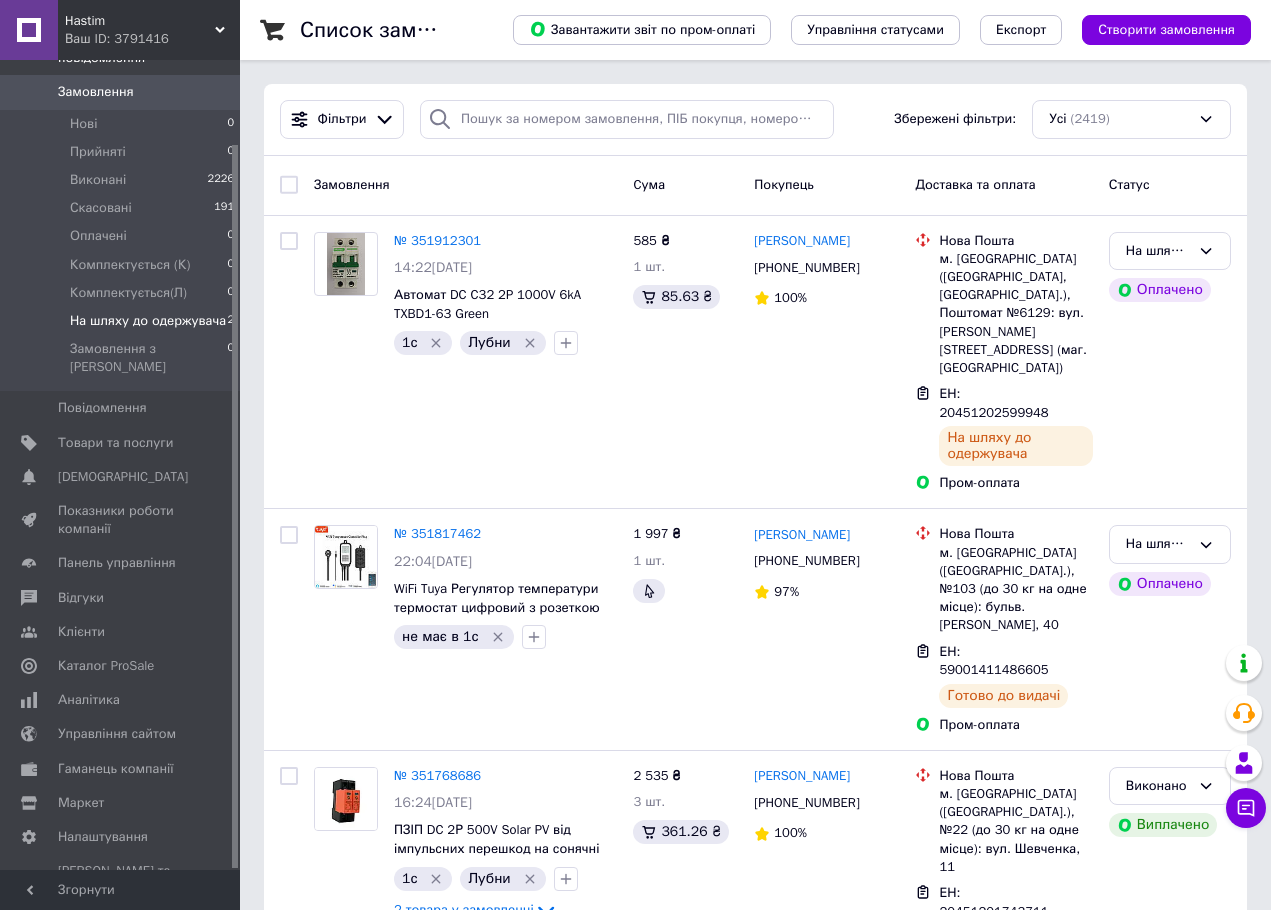 click on "На шляху до одержувача" at bounding box center (148, 321) 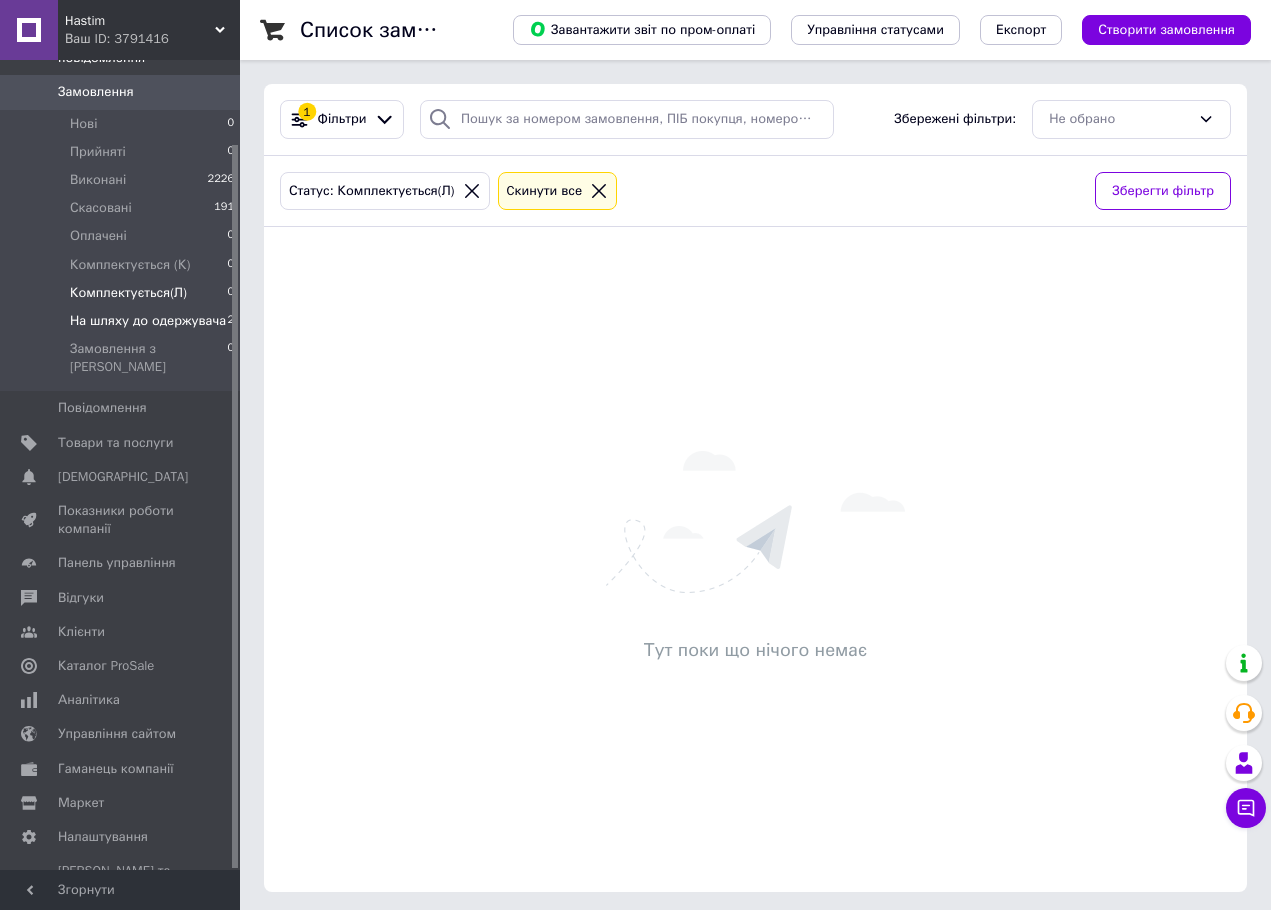 click on "На шляху до одержувача" at bounding box center [148, 321] 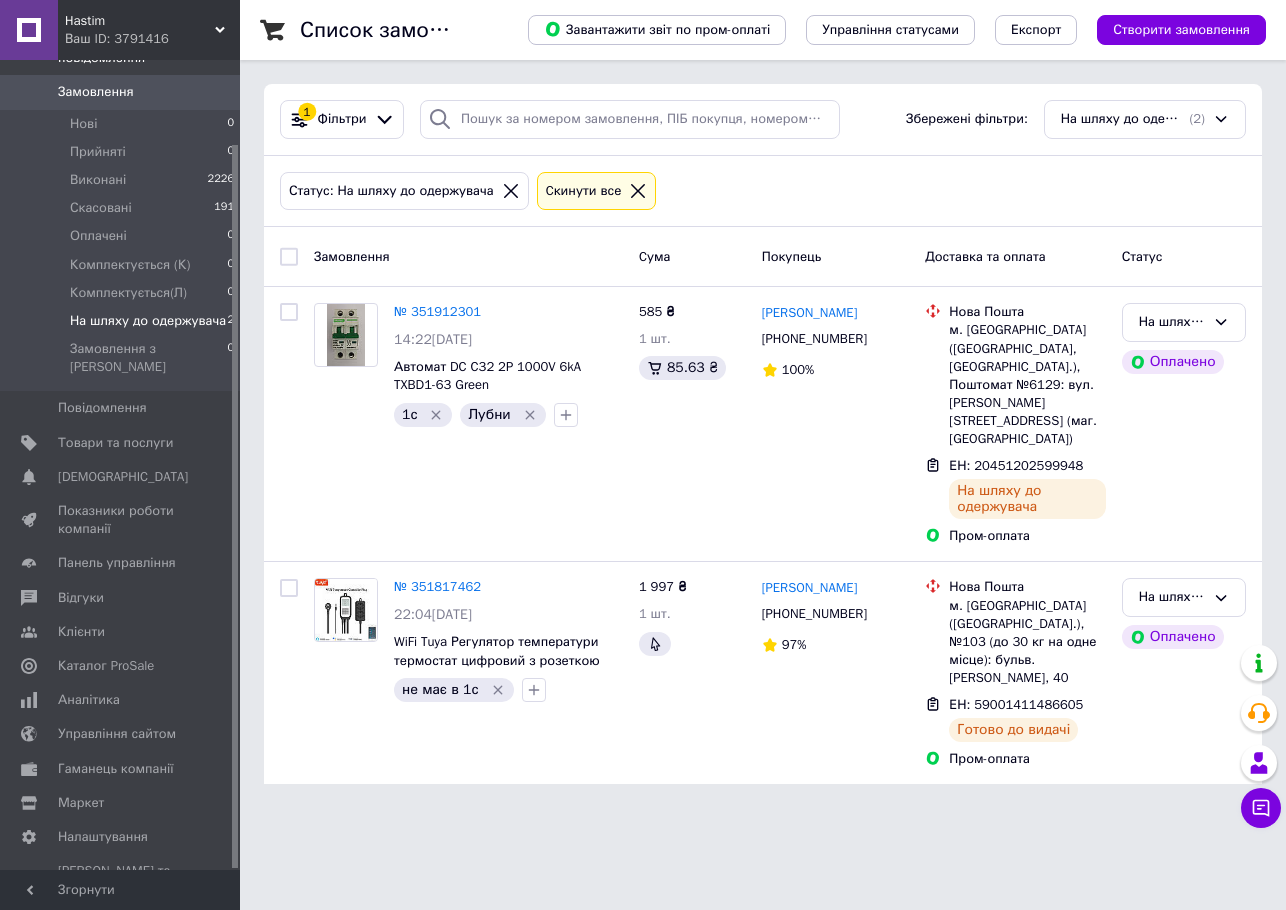 click on "Hastim Ваш ID: 3791416 Сайт Hastim Кабінет покупця Перевірити стан системи Сторінка на порталі ПРОМІНЬ В ХАТУ Довідка Вийти Замовлення та повідомлення Замовлення 0 Нові 0 Прийняті 0 Виконані 2226 Скасовані 191 Оплачені 0 Комплектується (К) 0 Комплектується(Л) 0 На шляху до одержувача 2 Замовлення з Розетки 0 Повідомлення 0 Товари та послуги Сповіщення 0 0 Показники роботи компанії Панель управління Відгуки Клієнти Каталог ProSale Аналітика Управління сайтом Гаманець компанії Маркет Налаштування Тарифи та рахунки Prom мікс 1 000" at bounding box center [643, 404] 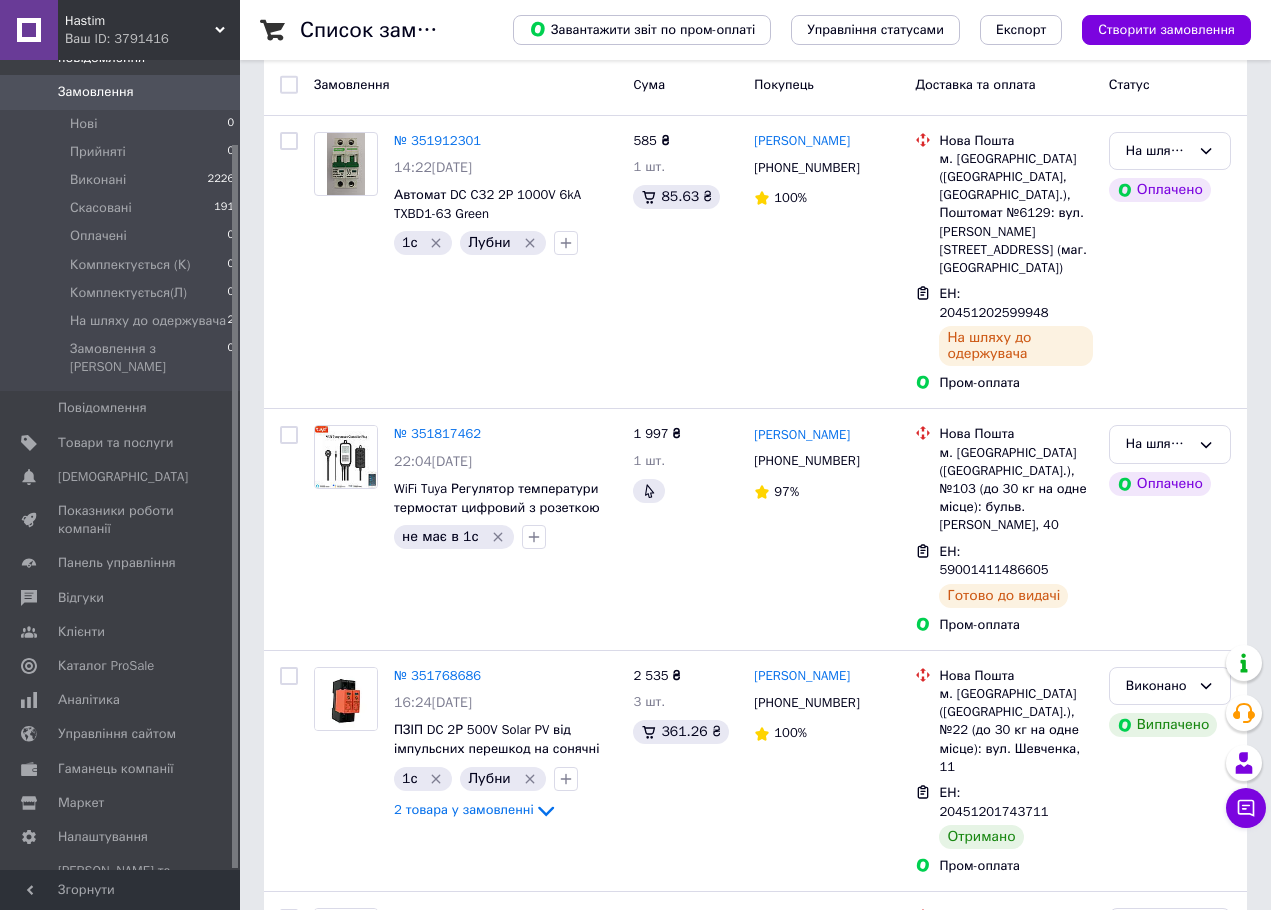 scroll, scrollTop: 0, scrollLeft: 0, axis: both 